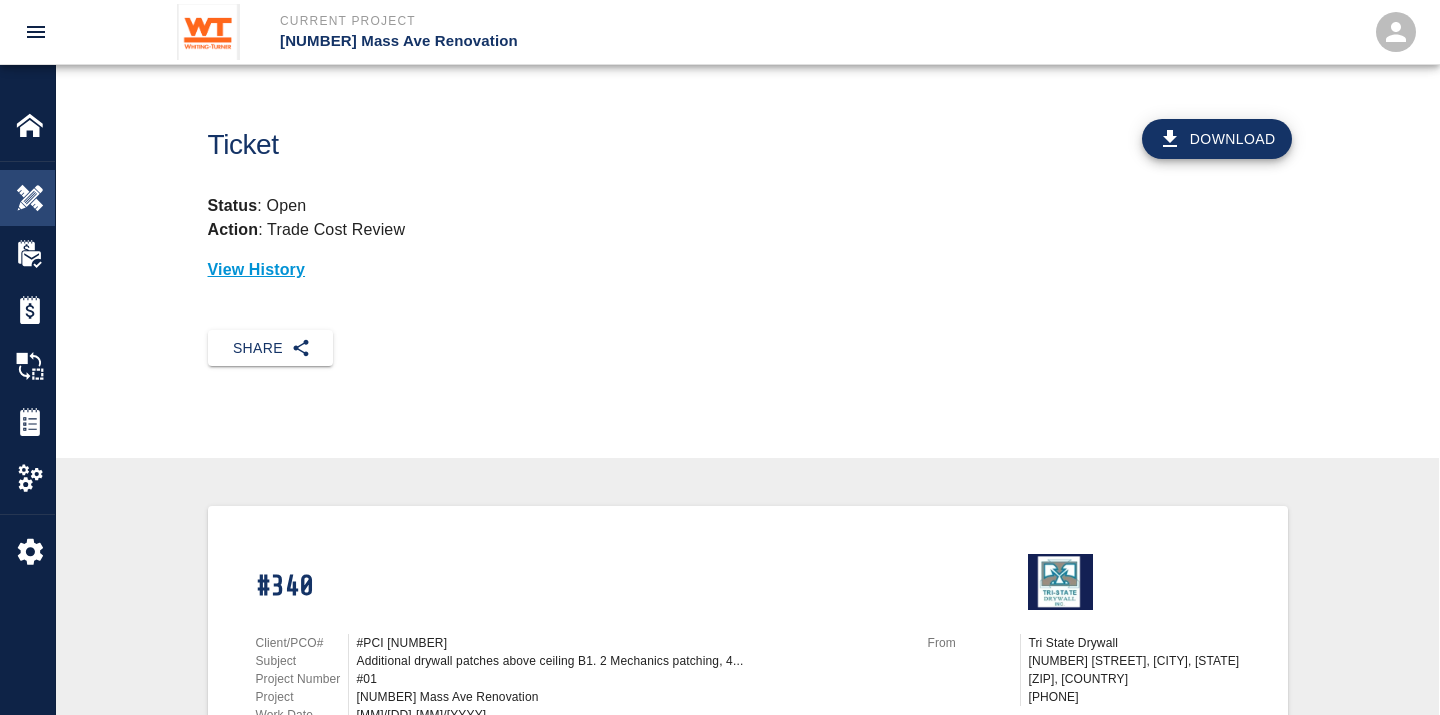scroll, scrollTop: 666, scrollLeft: 0, axis: vertical 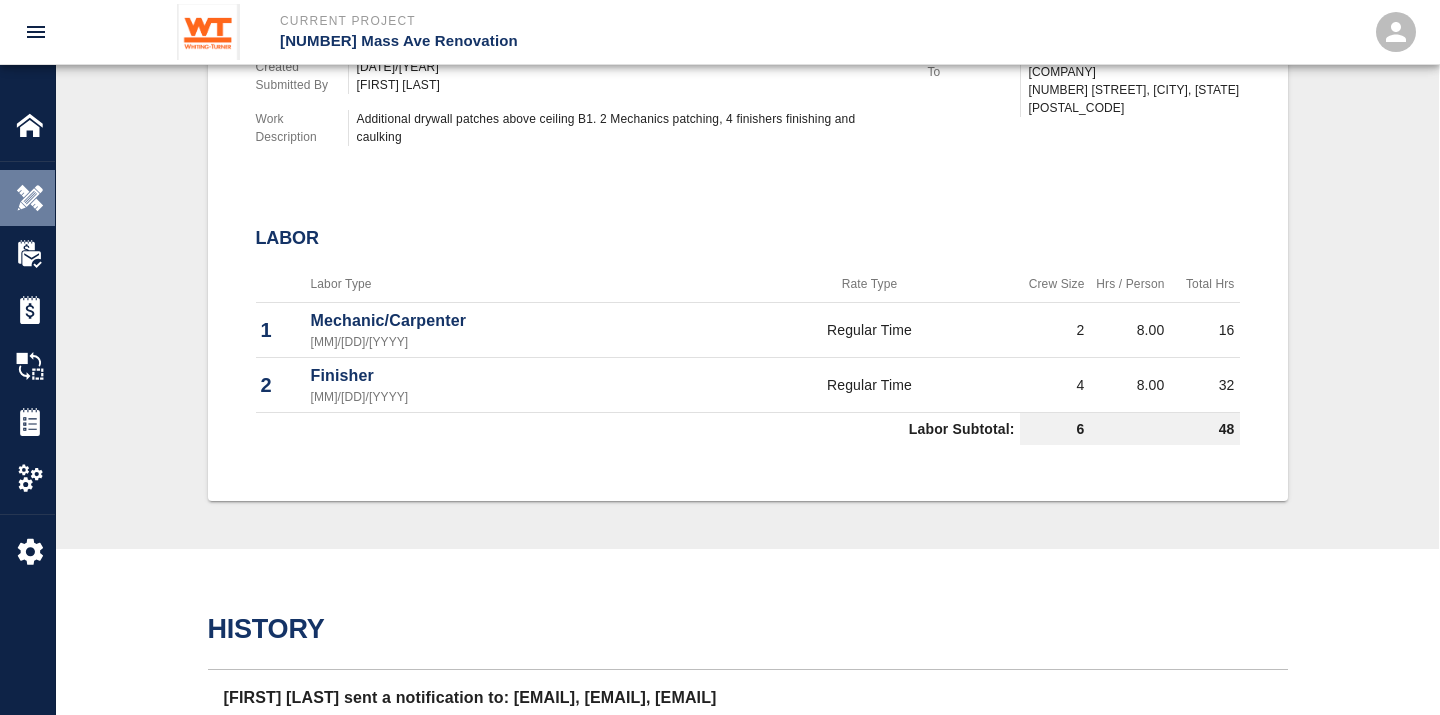 click at bounding box center (30, 198) 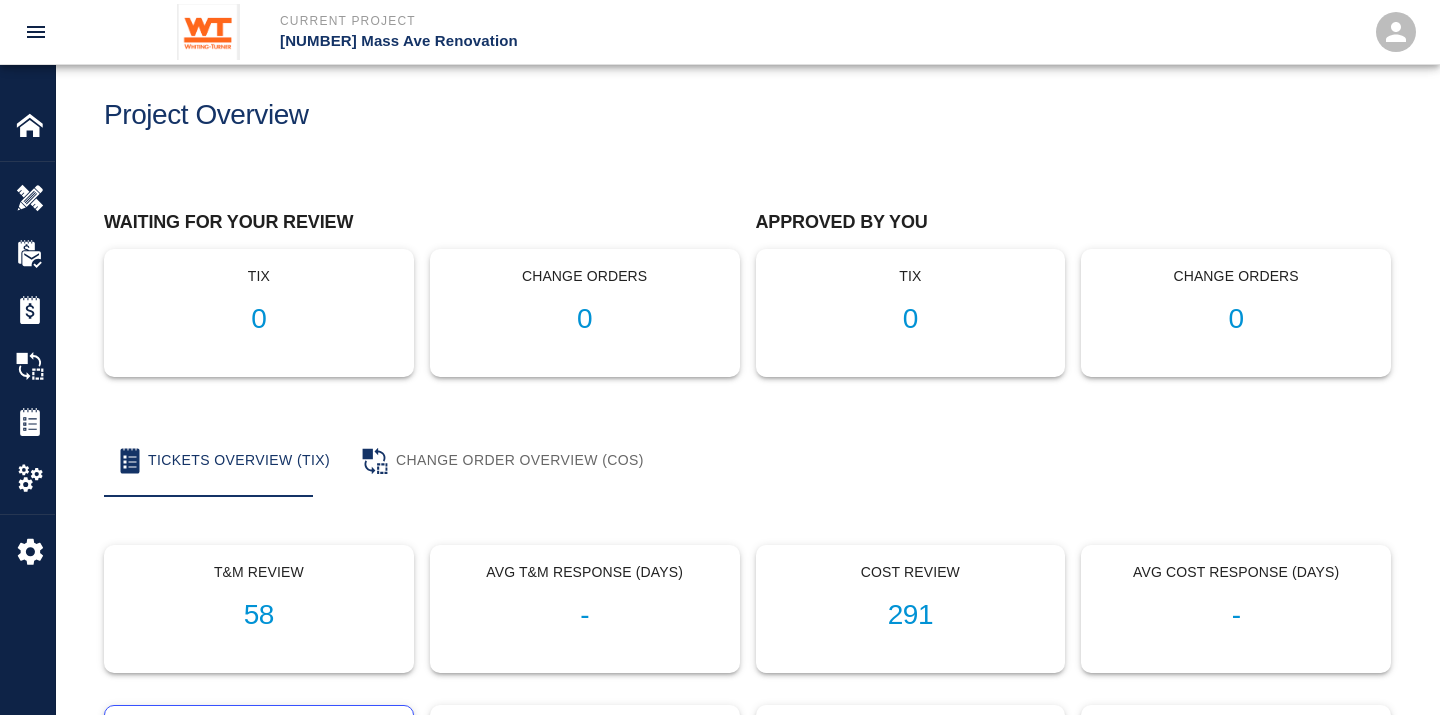 scroll, scrollTop: 0, scrollLeft: 0, axis: both 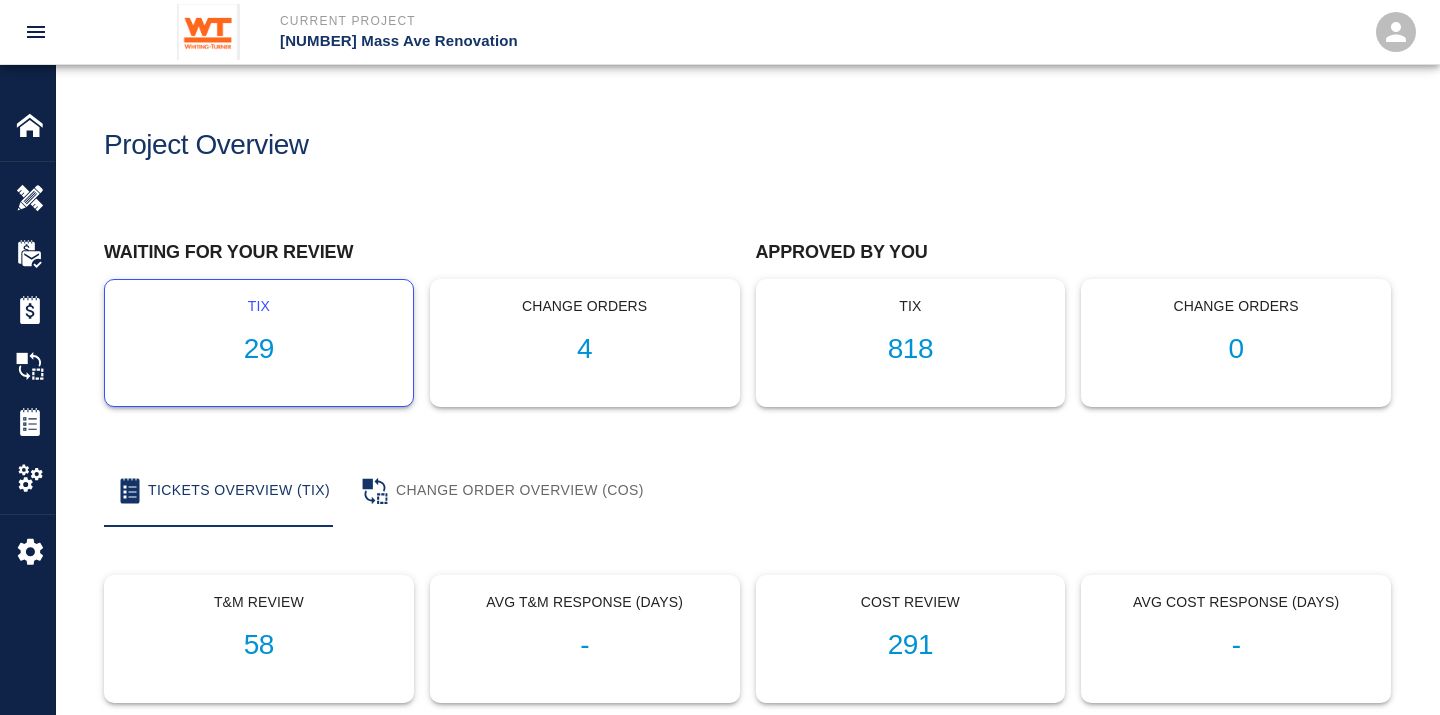 click on "29" at bounding box center [259, 349] 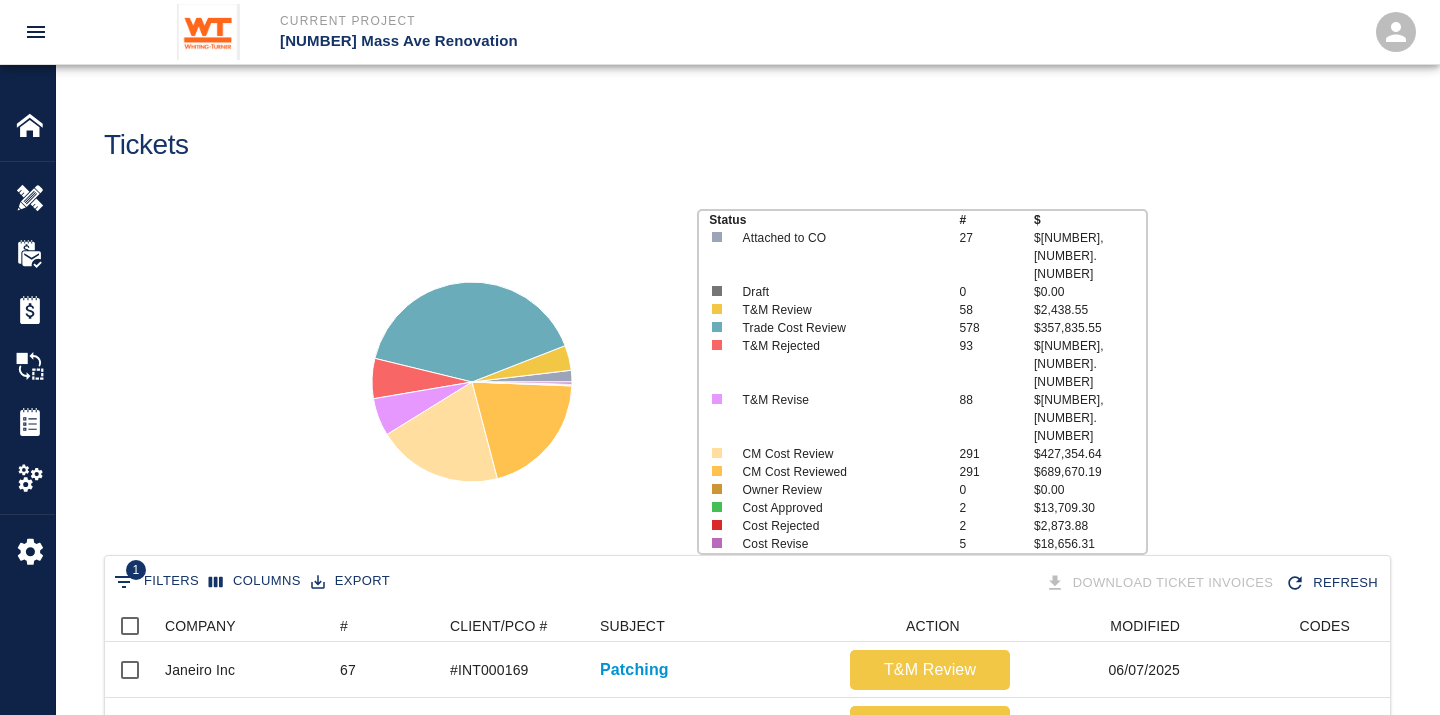 scroll, scrollTop: 17, scrollLeft: 17, axis: both 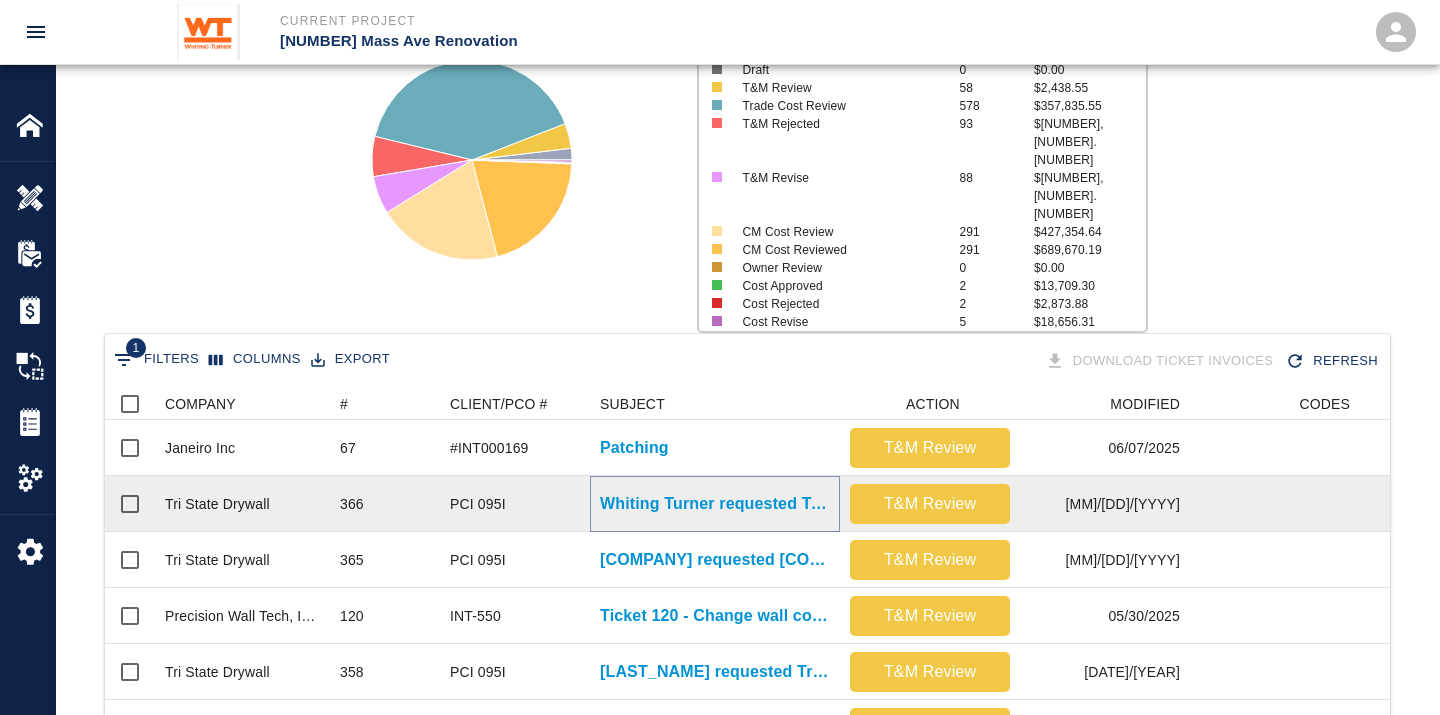 click on "Whiting Turner requested Tri-State Drywall to work Sunday 5/[DD]. WT..." at bounding box center [715, 504] 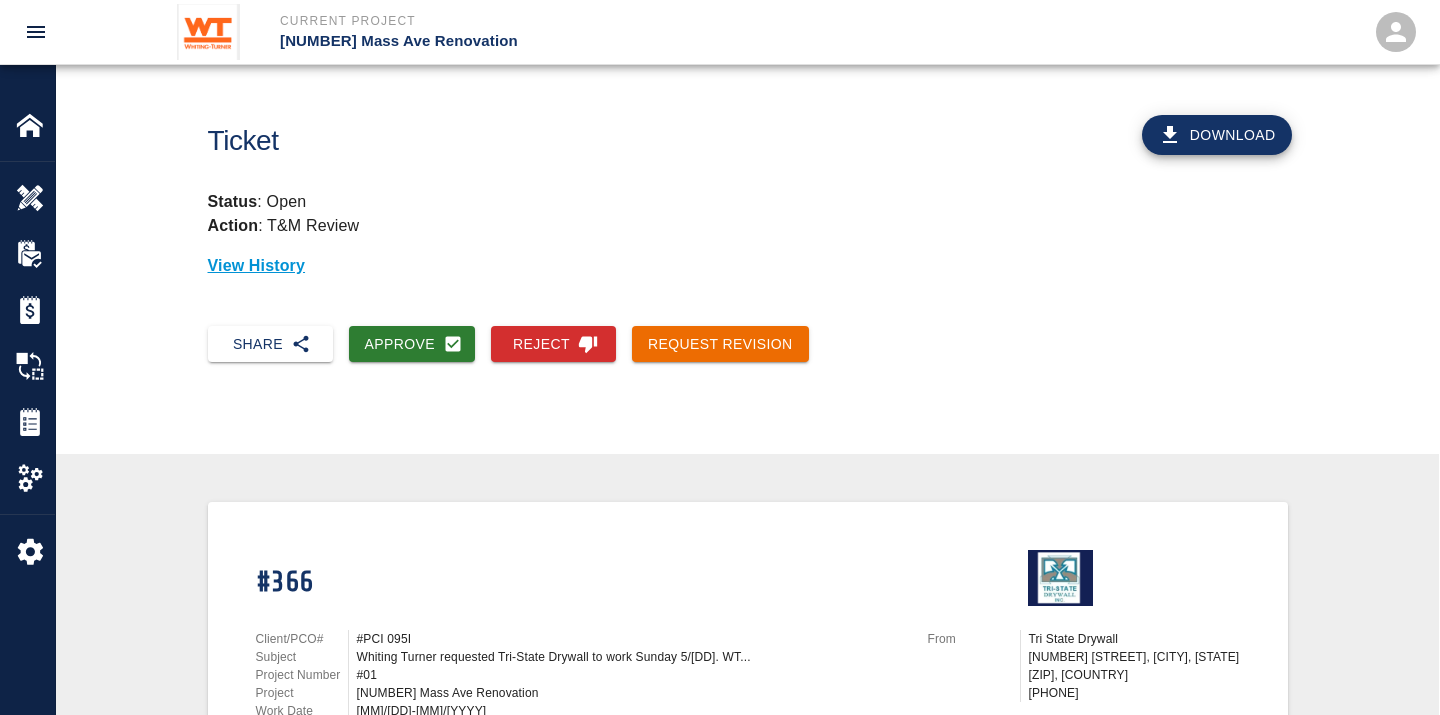 scroll, scrollTop: 0, scrollLeft: 0, axis: both 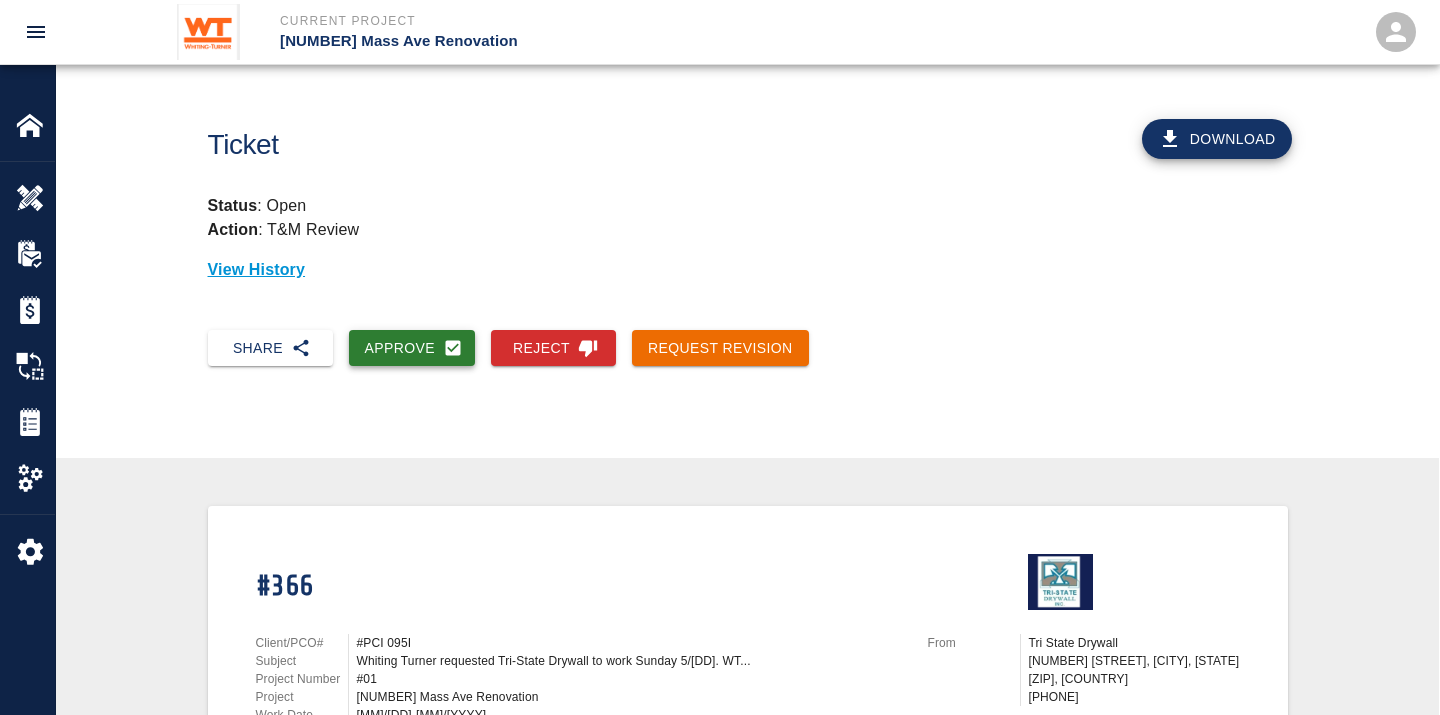 click on "Approve" at bounding box center (412, 348) 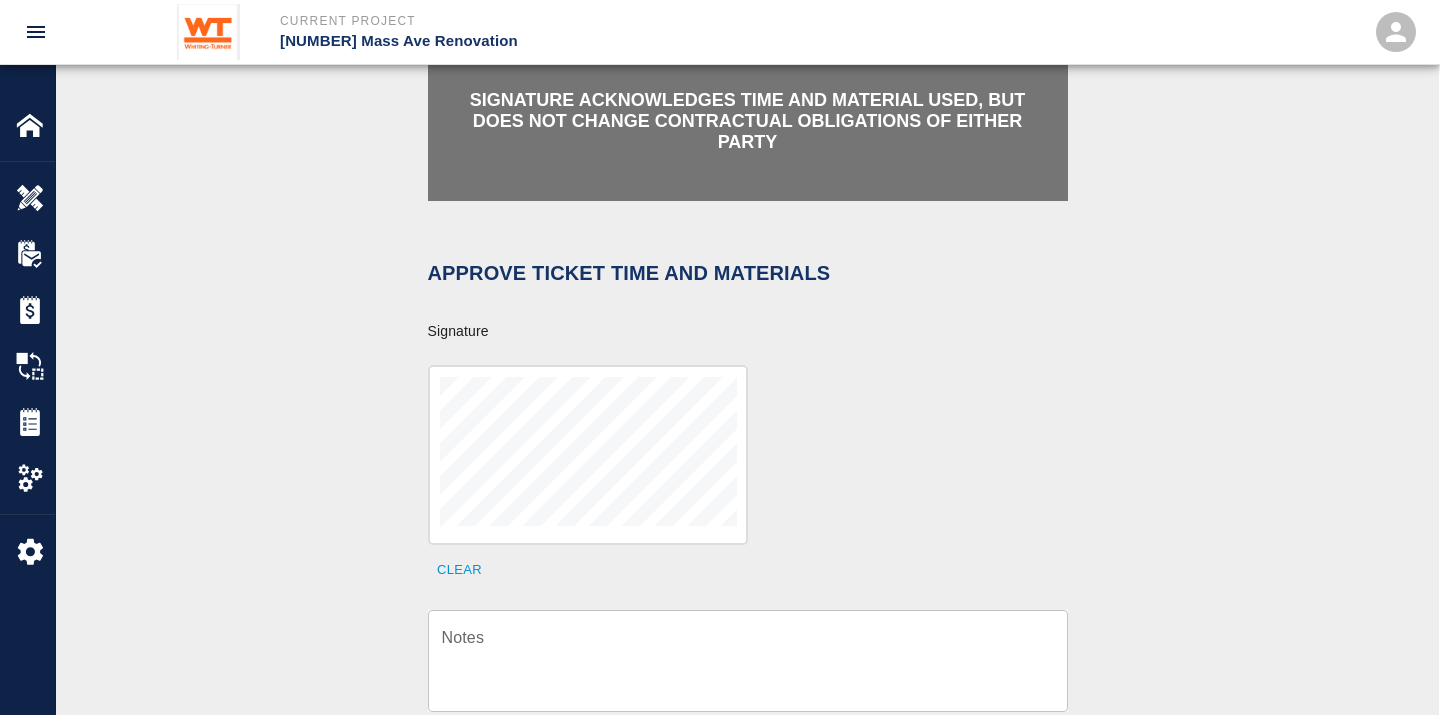 scroll, scrollTop: 888, scrollLeft: 0, axis: vertical 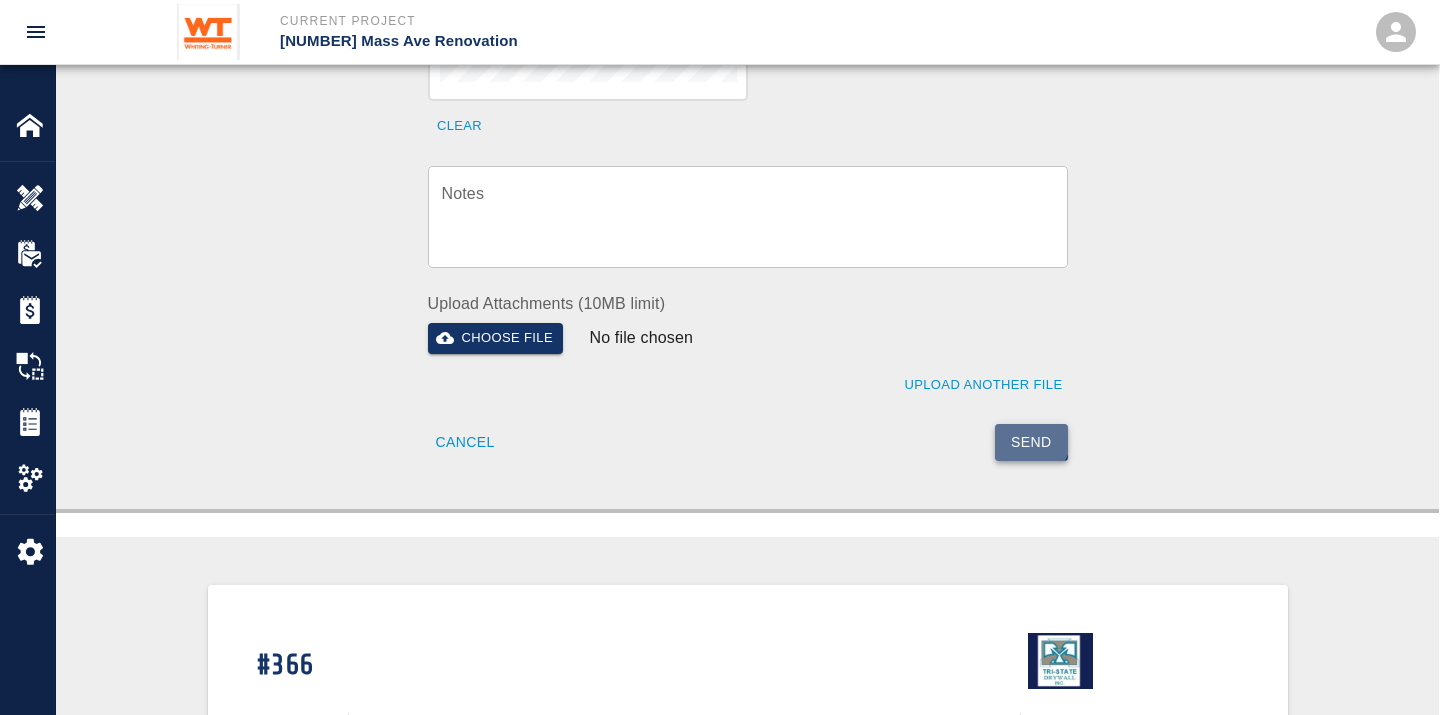 click on "Send" at bounding box center (1031, 442) 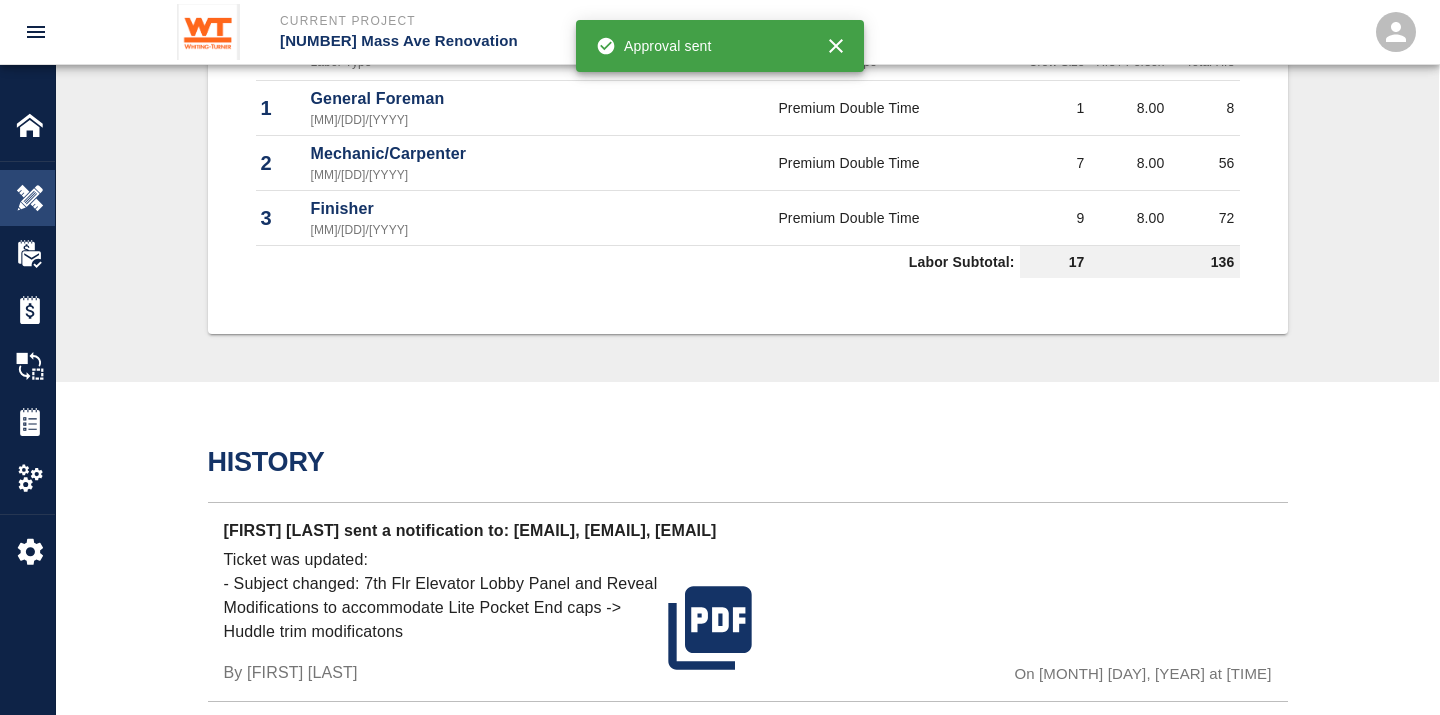 click at bounding box center (30, 198) 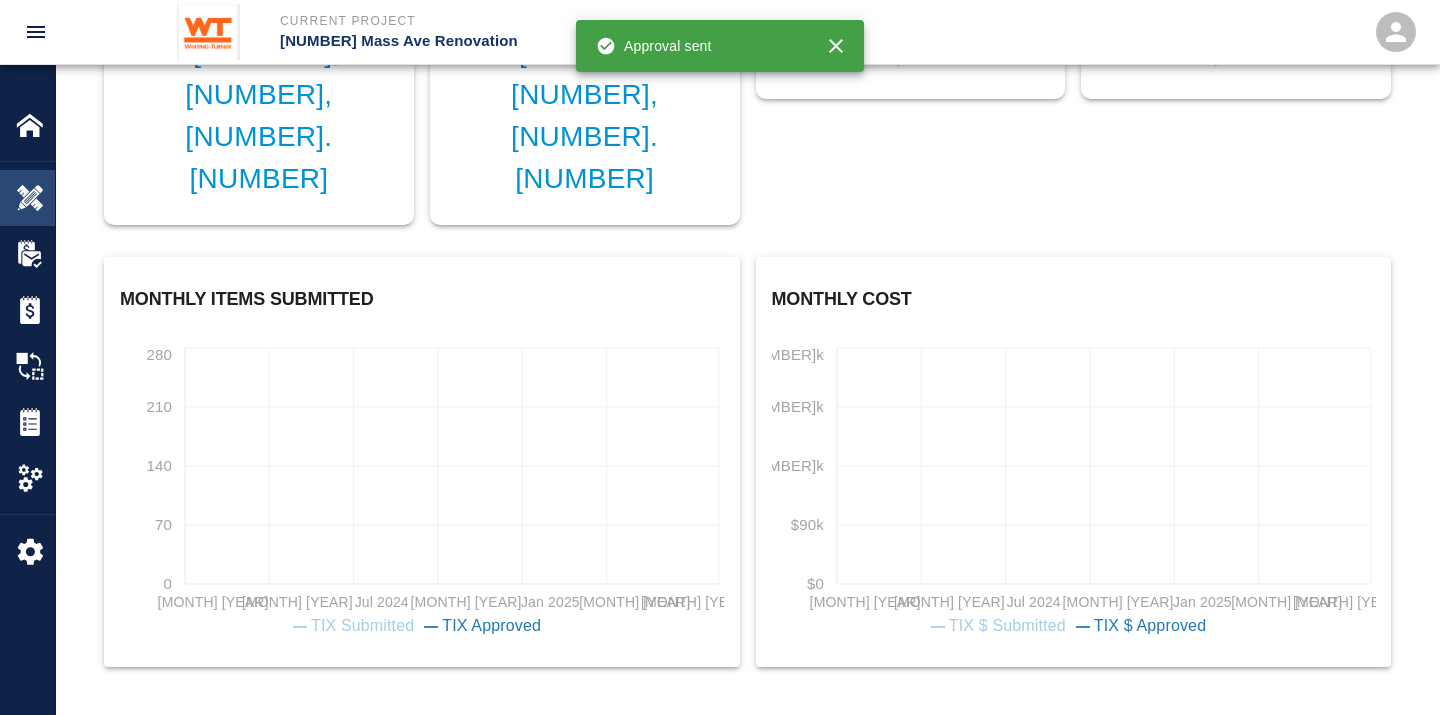 scroll, scrollTop: 678, scrollLeft: 0, axis: vertical 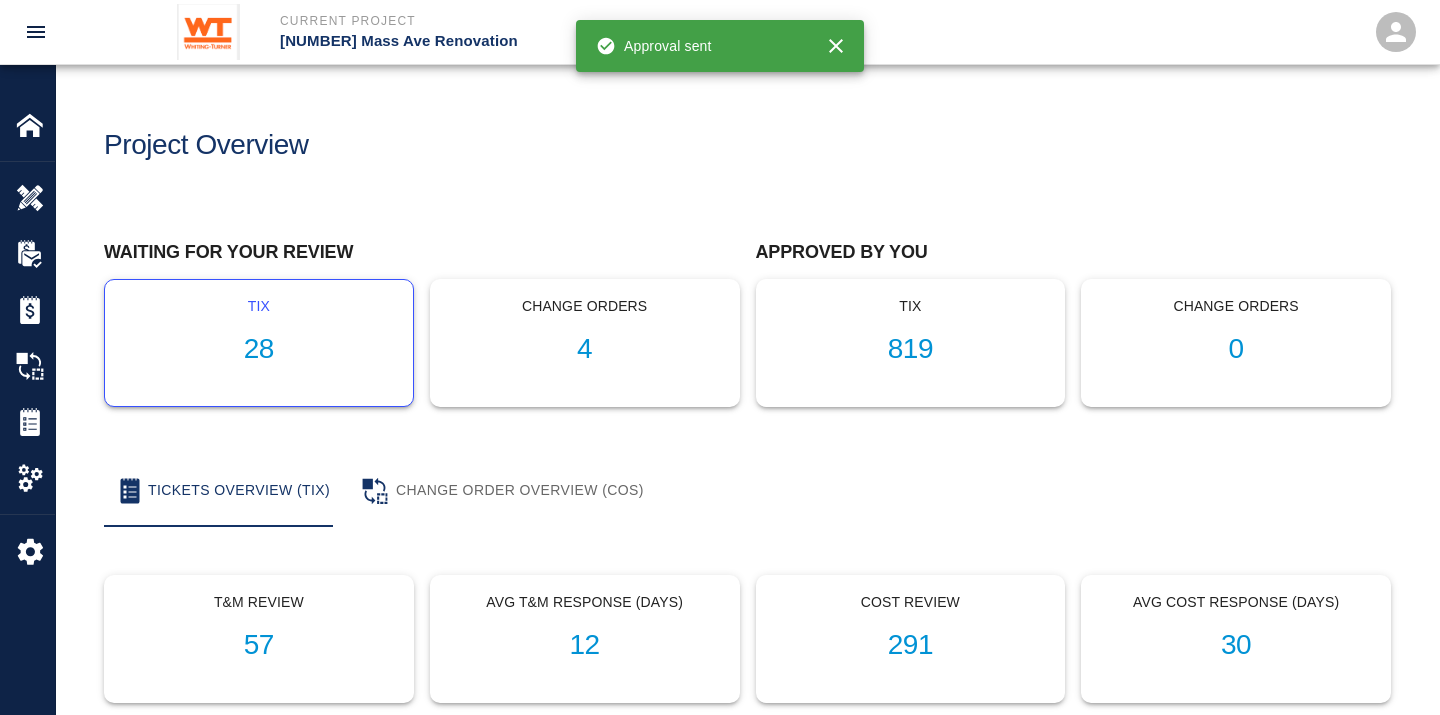click on "28" at bounding box center (259, 349) 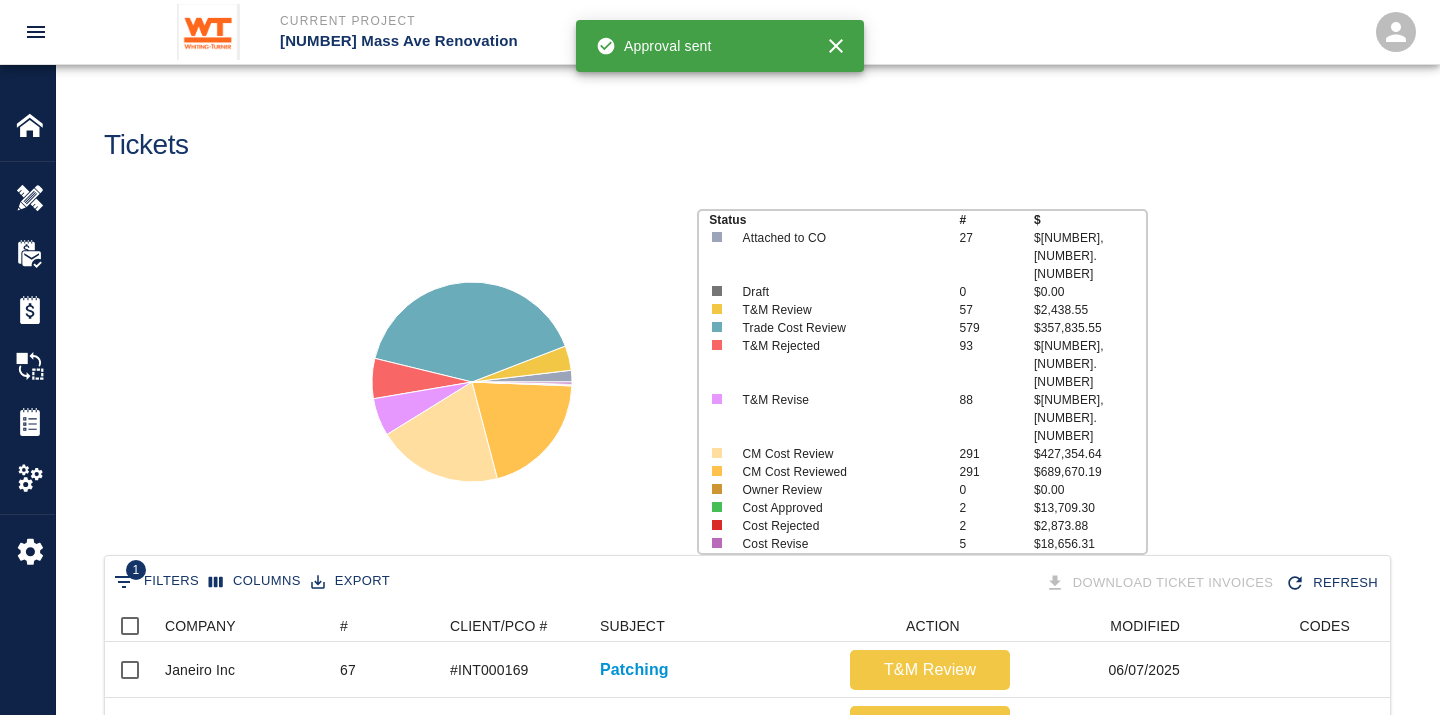 scroll, scrollTop: 17, scrollLeft: 17, axis: both 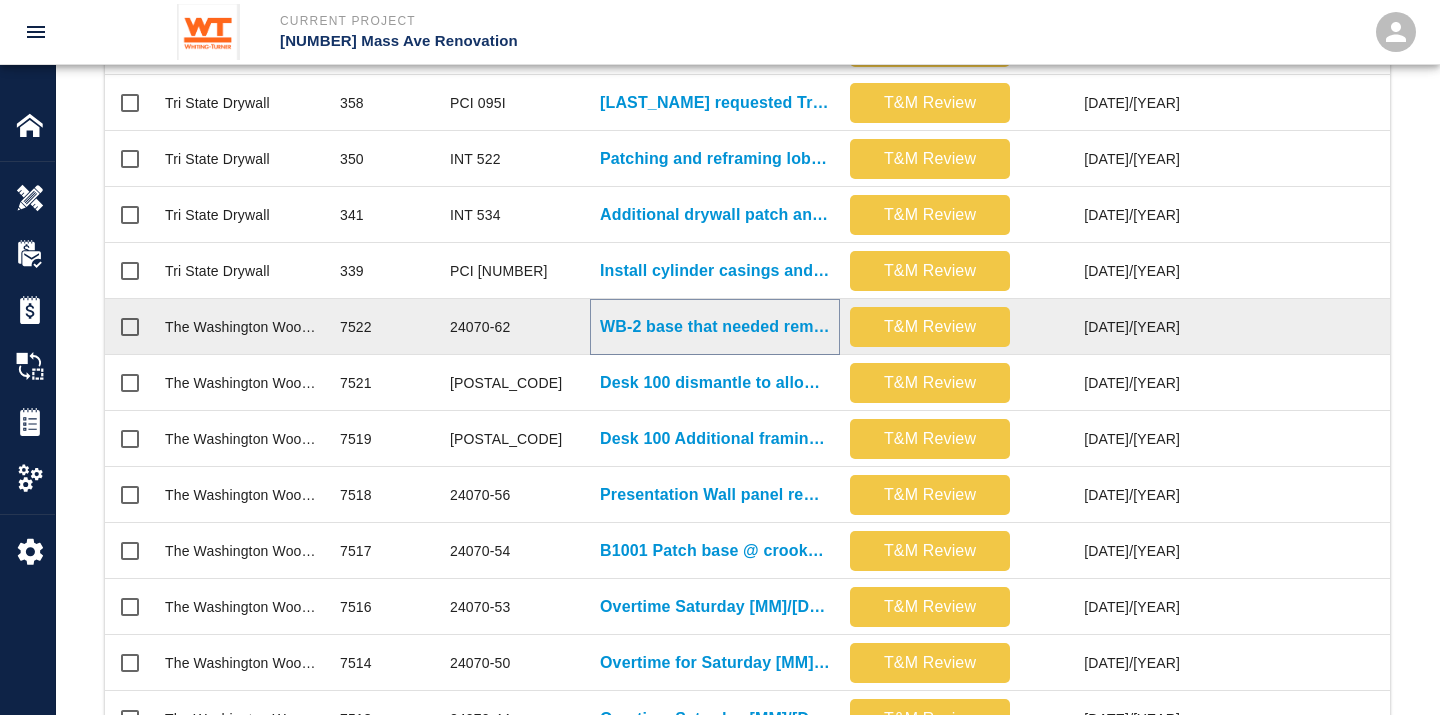 click on "WB-2 base that needed removed & then reinstalled for an outlet that had not been installed before the base was installed." at bounding box center [715, 327] 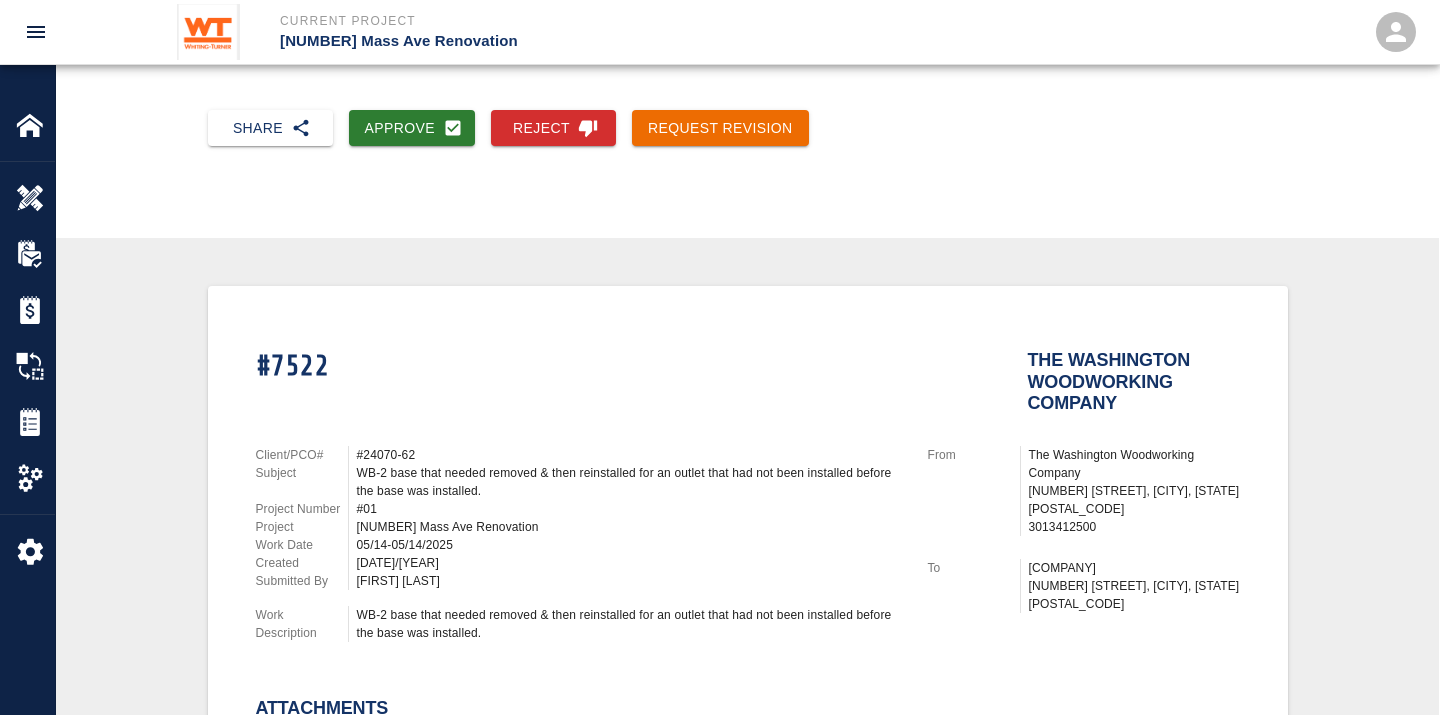 scroll, scrollTop: 222, scrollLeft: 0, axis: vertical 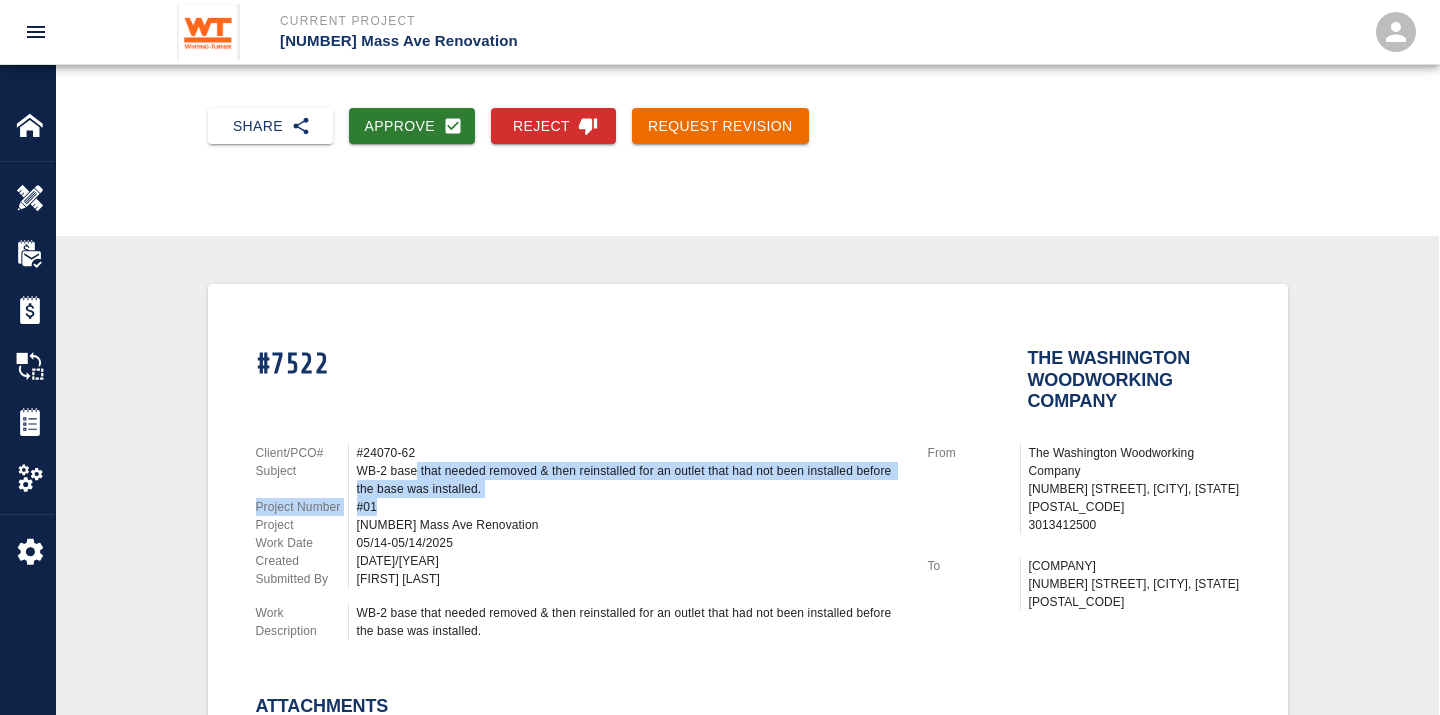 drag, startPoint x: 415, startPoint y: 458, endPoint x: 588, endPoint y: 501, distance: 178.26385 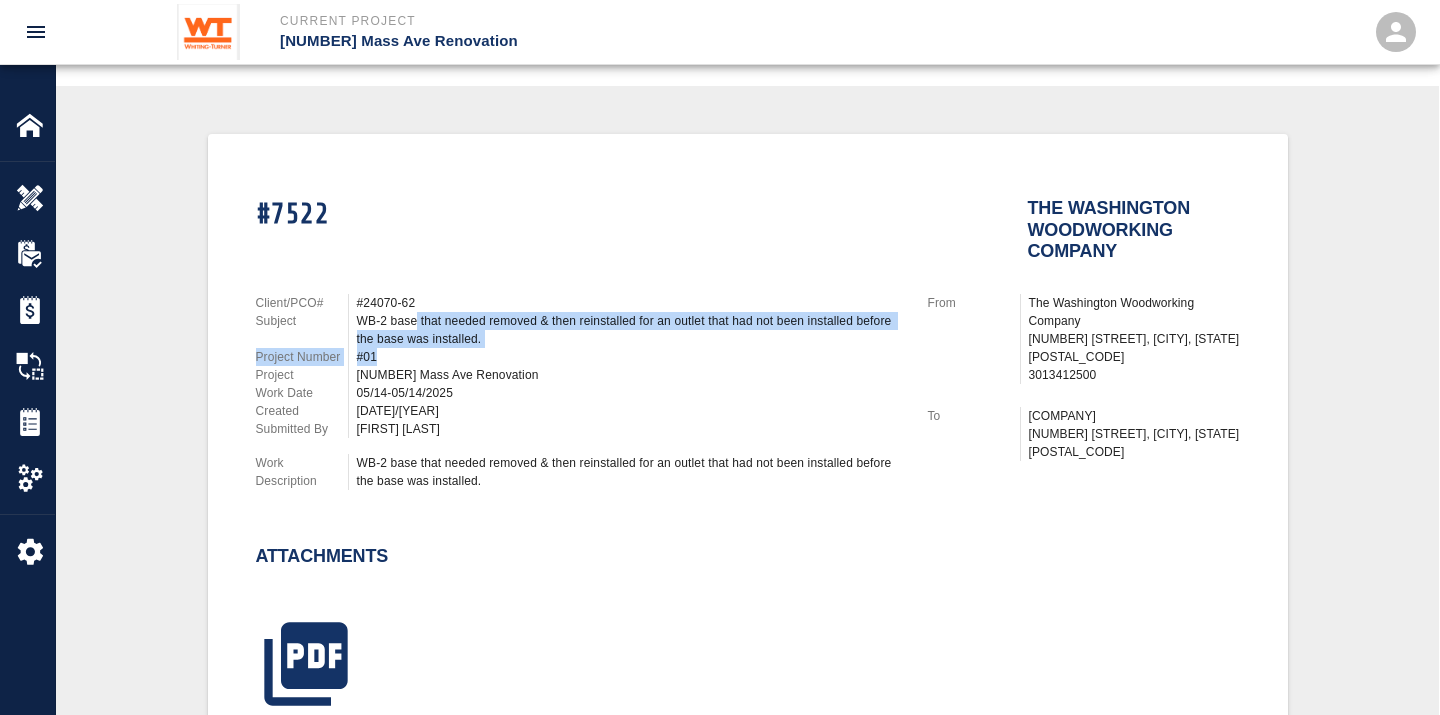 scroll, scrollTop: 333, scrollLeft: 0, axis: vertical 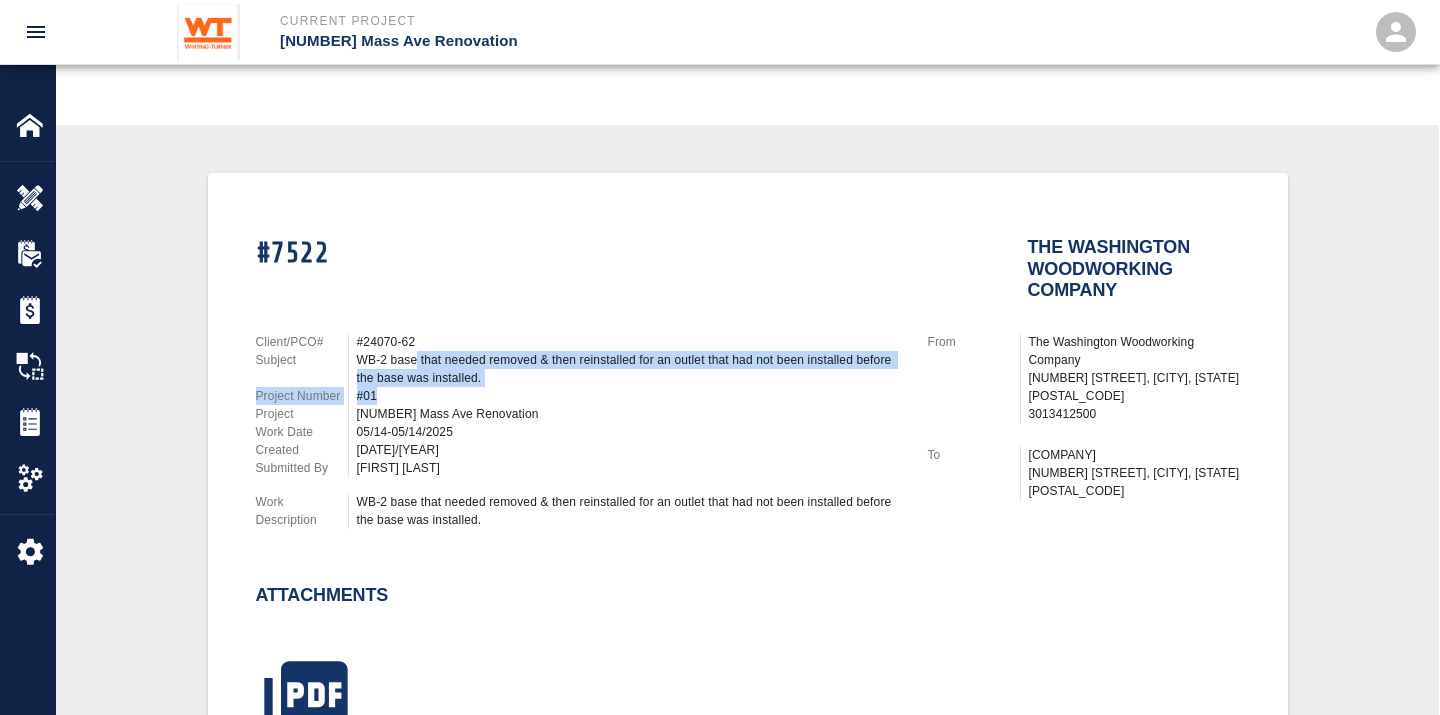 drag, startPoint x: 501, startPoint y: 512, endPoint x: 476, endPoint y: 521, distance: 26.57066 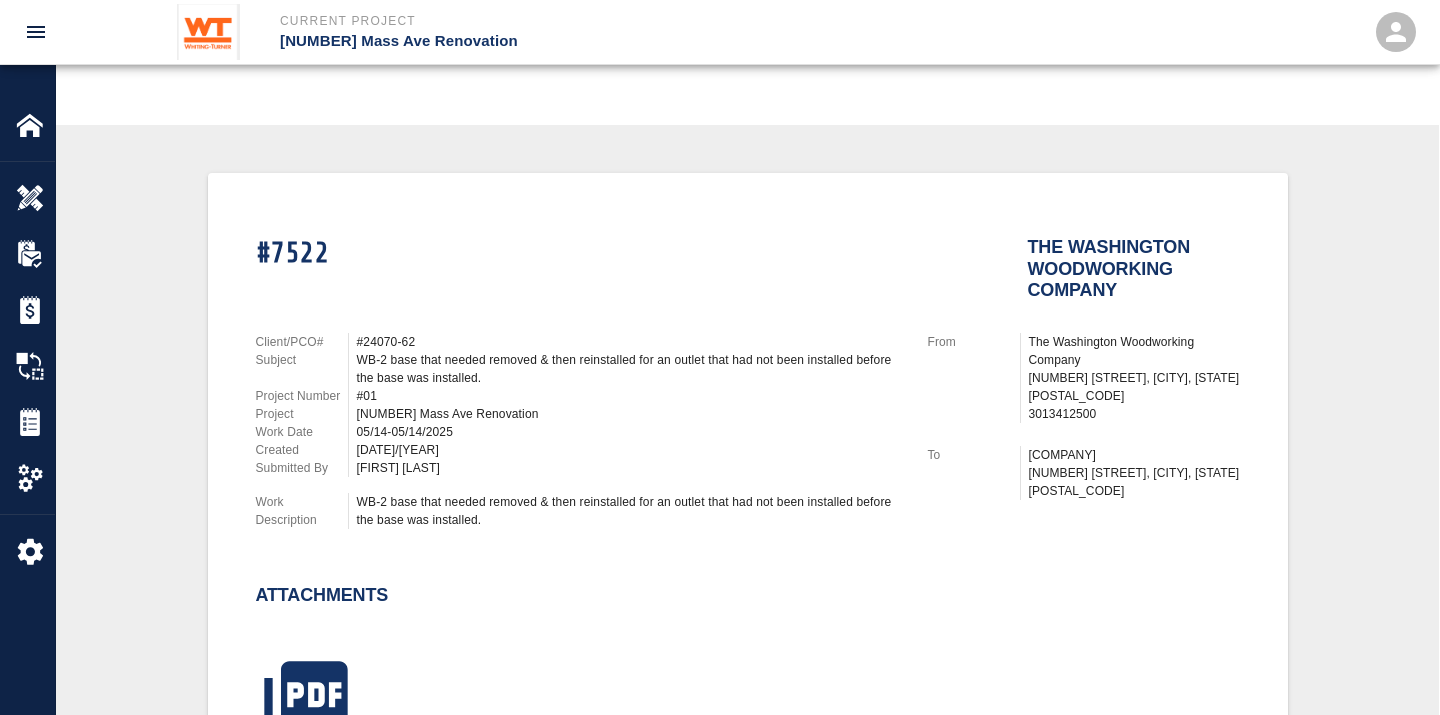 drag, startPoint x: 476, startPoint y: 521, endPoint x: 564, endPoint y: 555, distance: 94.33981 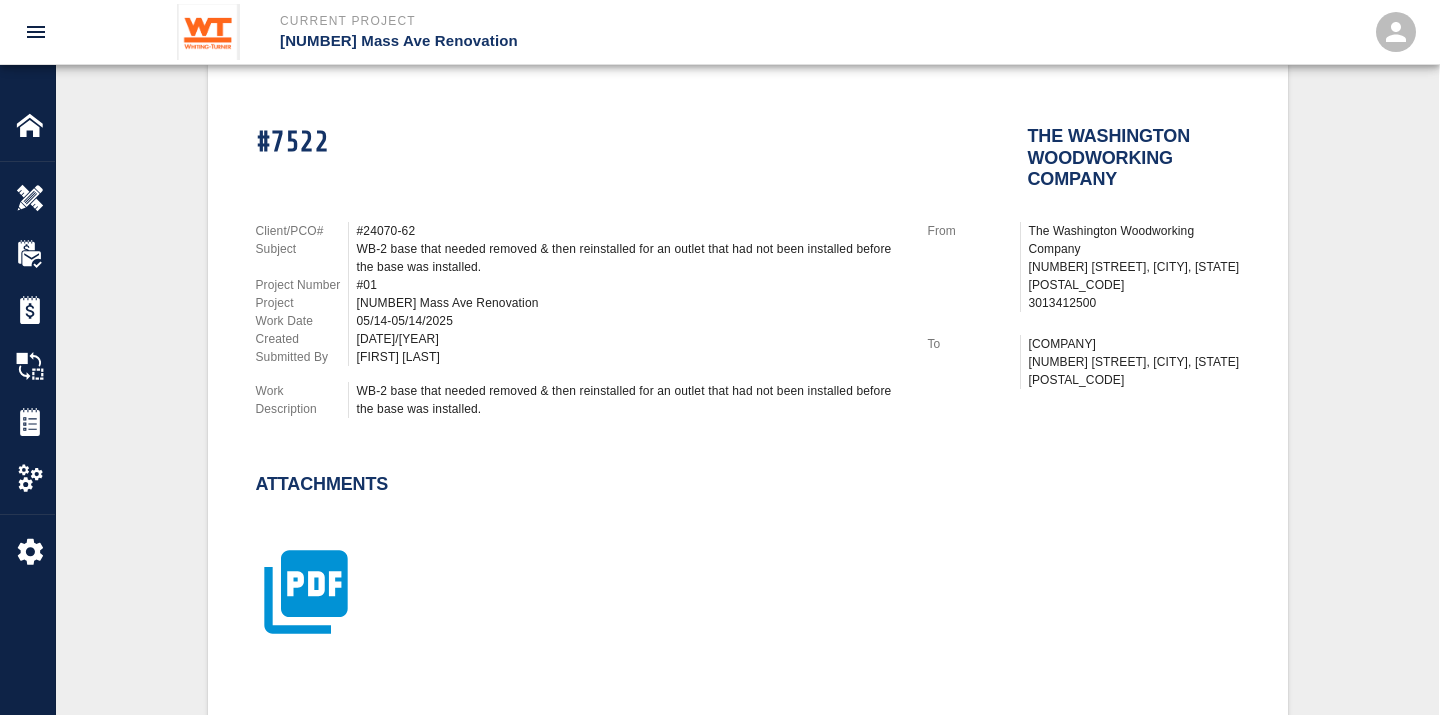 click at bounding box center (306, 592) 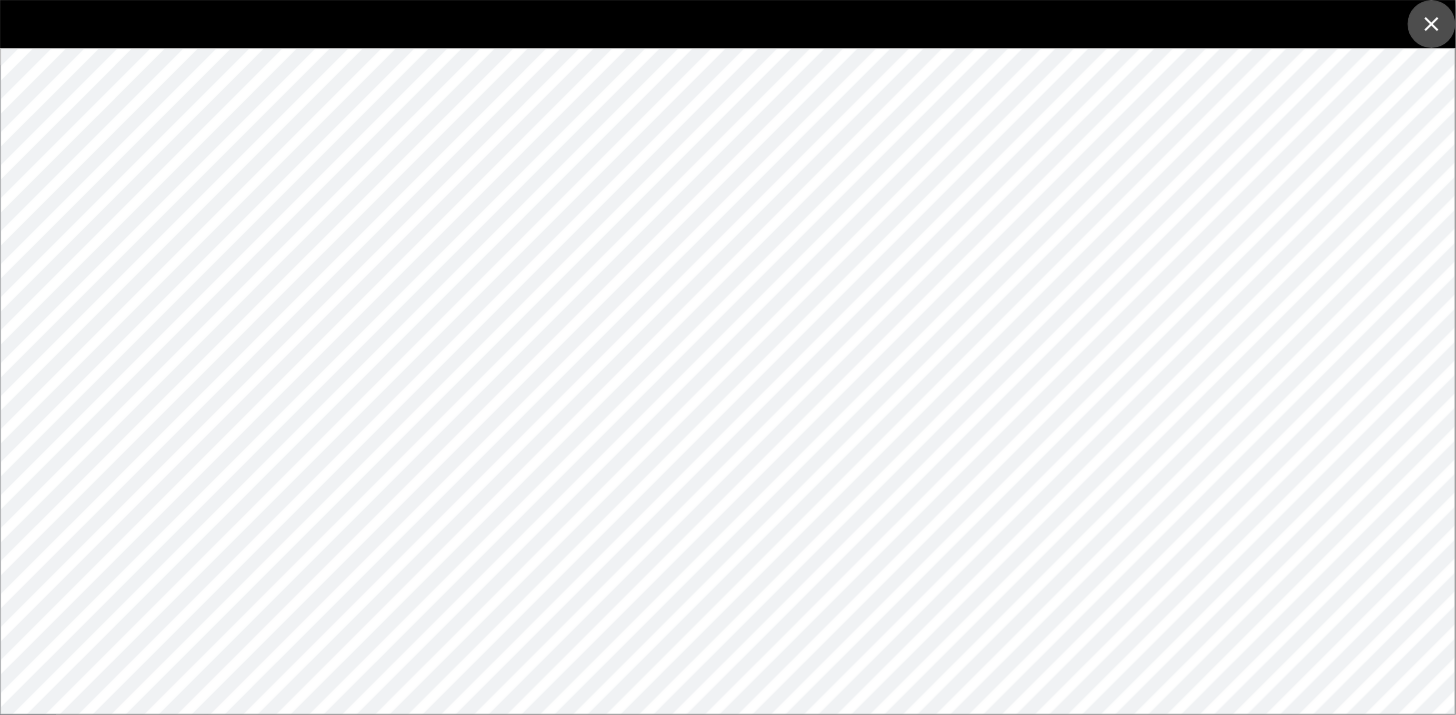 click at bounding box center [1432, 24] 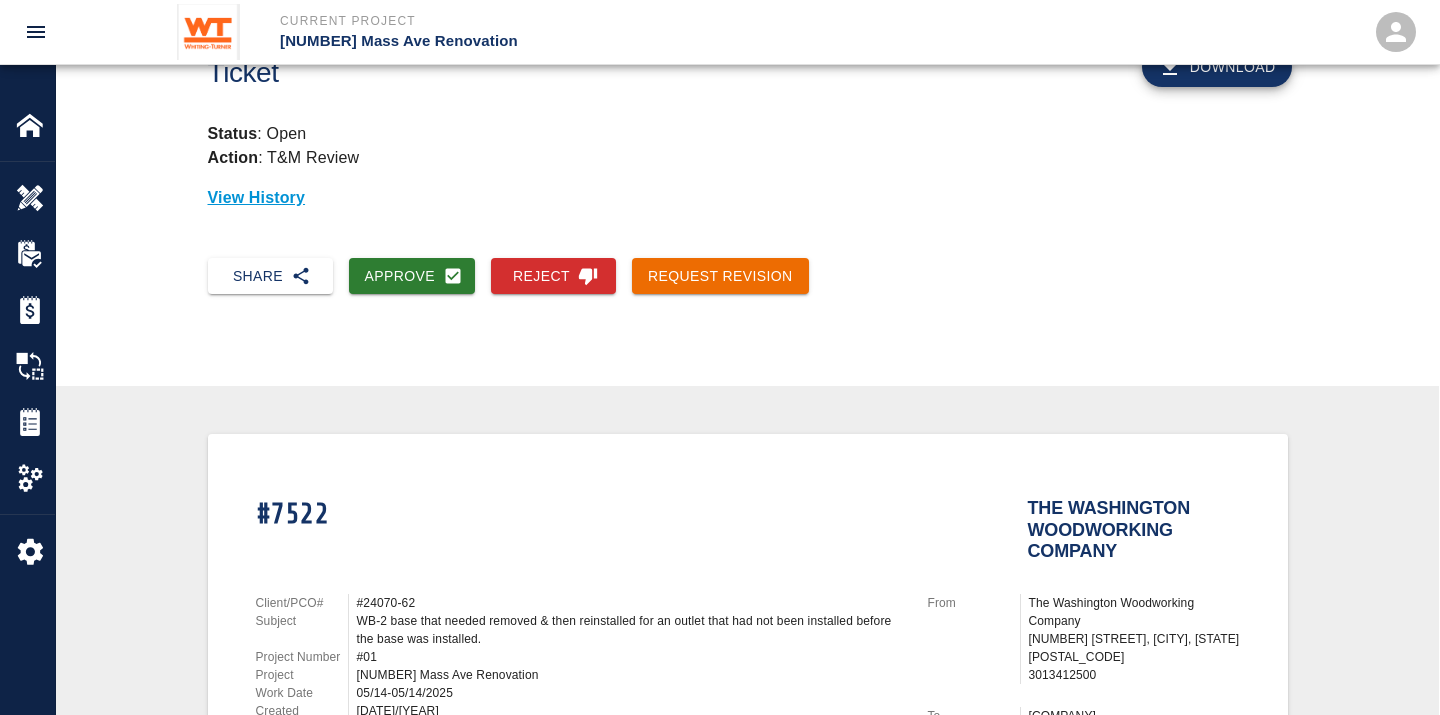 scroll, scrollTop: 111, scrollLeft: 0, axis: vertical 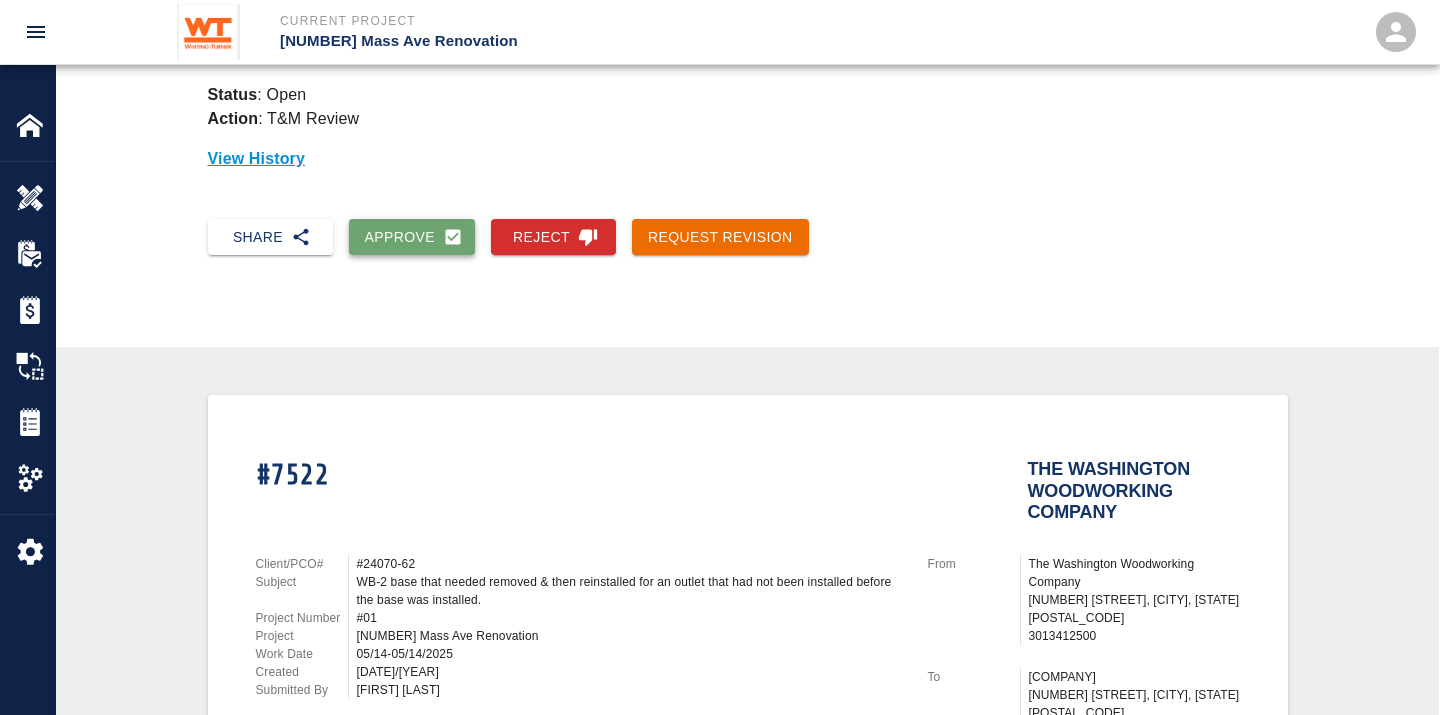 click on "Approve" at bounding box center (412, 237) 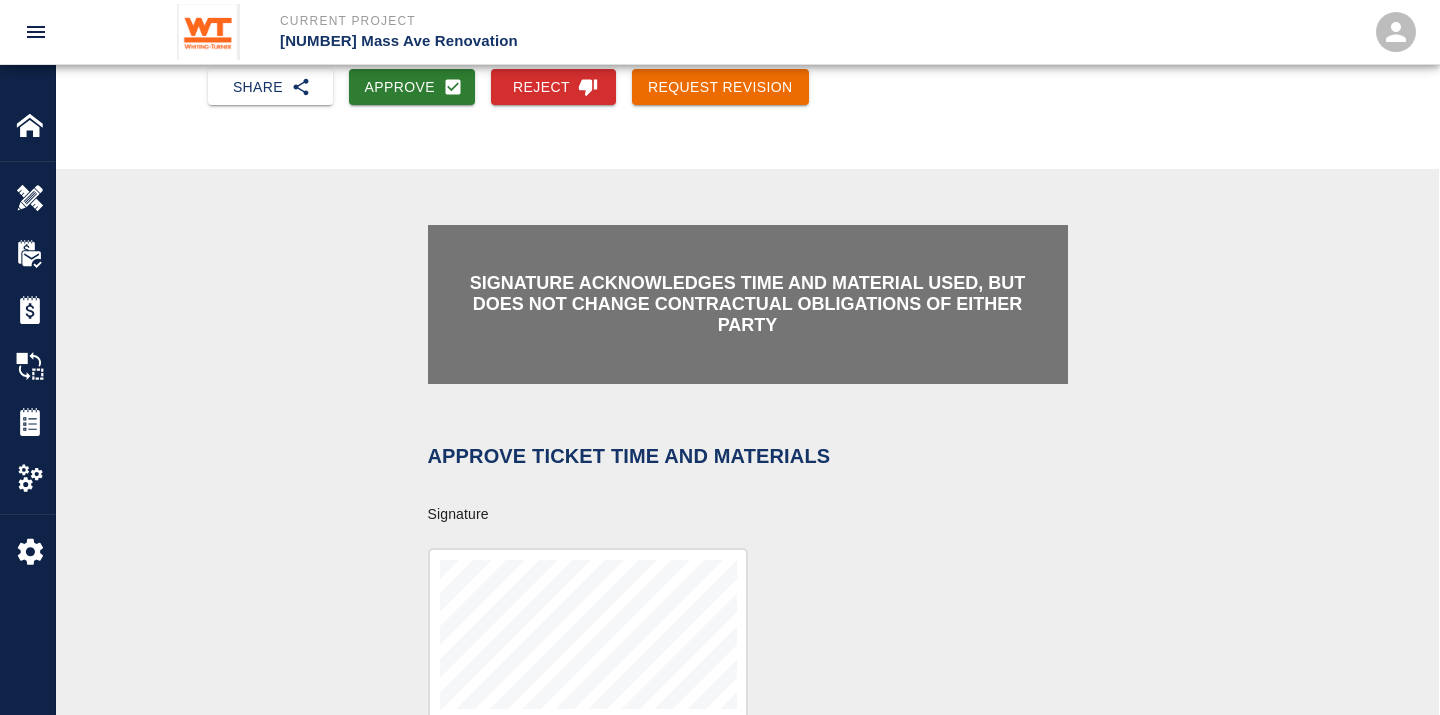 scroll, scrollTop: 555, scrollLeft: 0, axis: vertical 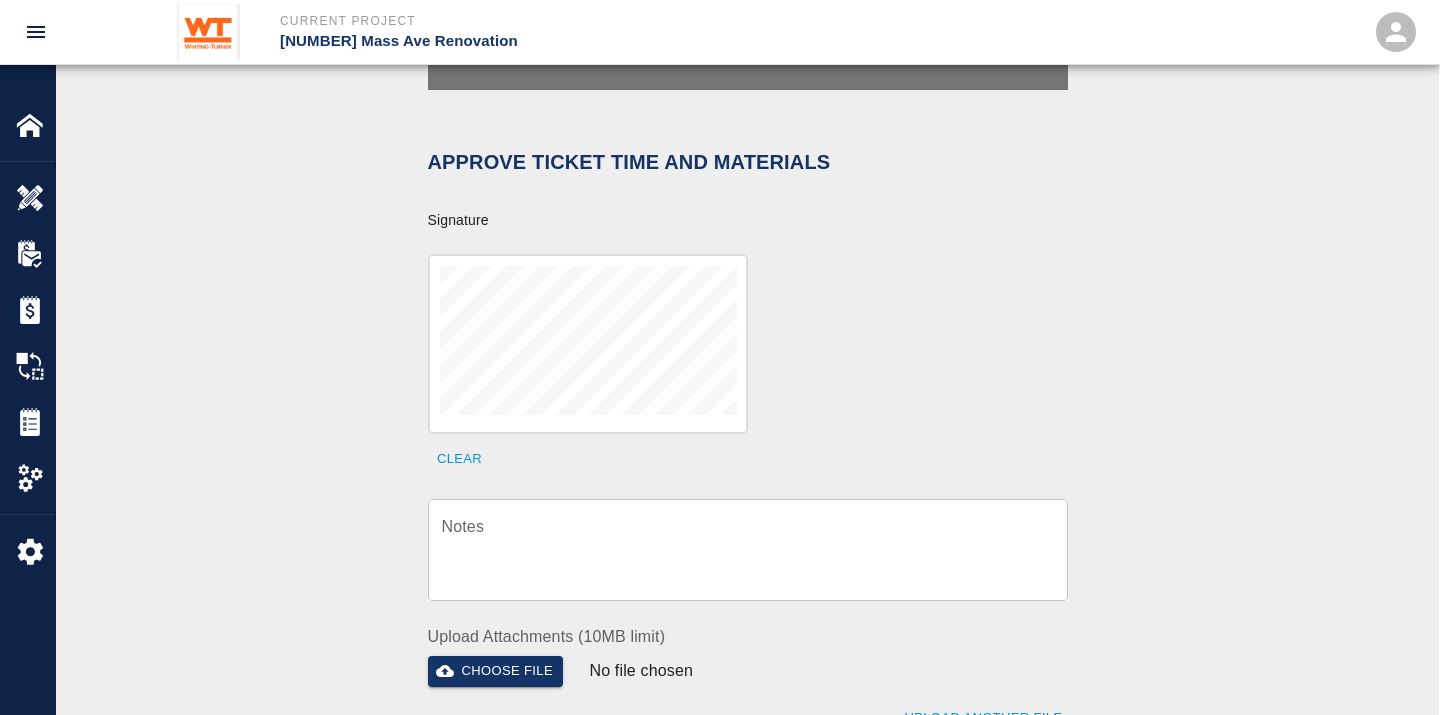 click on "Notes" at bounding box center [748, 549] 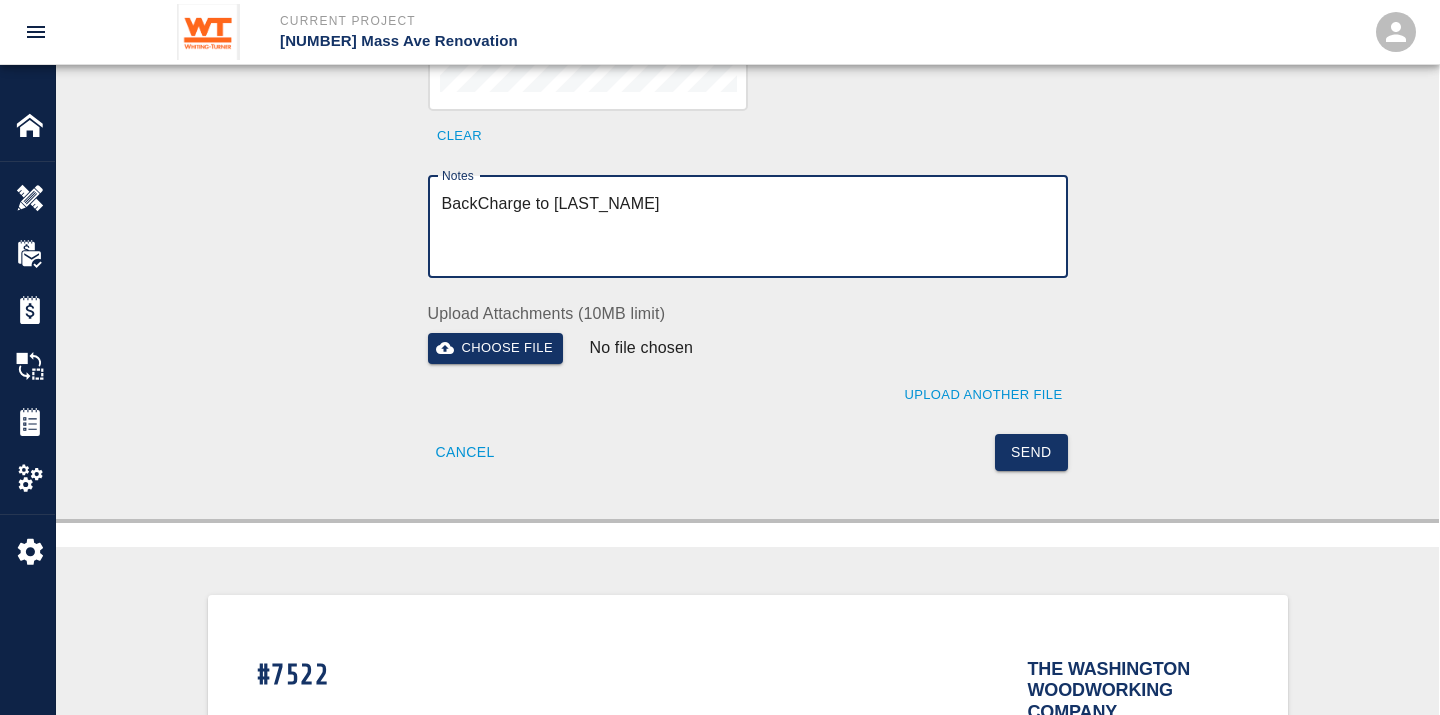 scroll, scrollTop: 888, scrollLeft: 0, axis: vertical 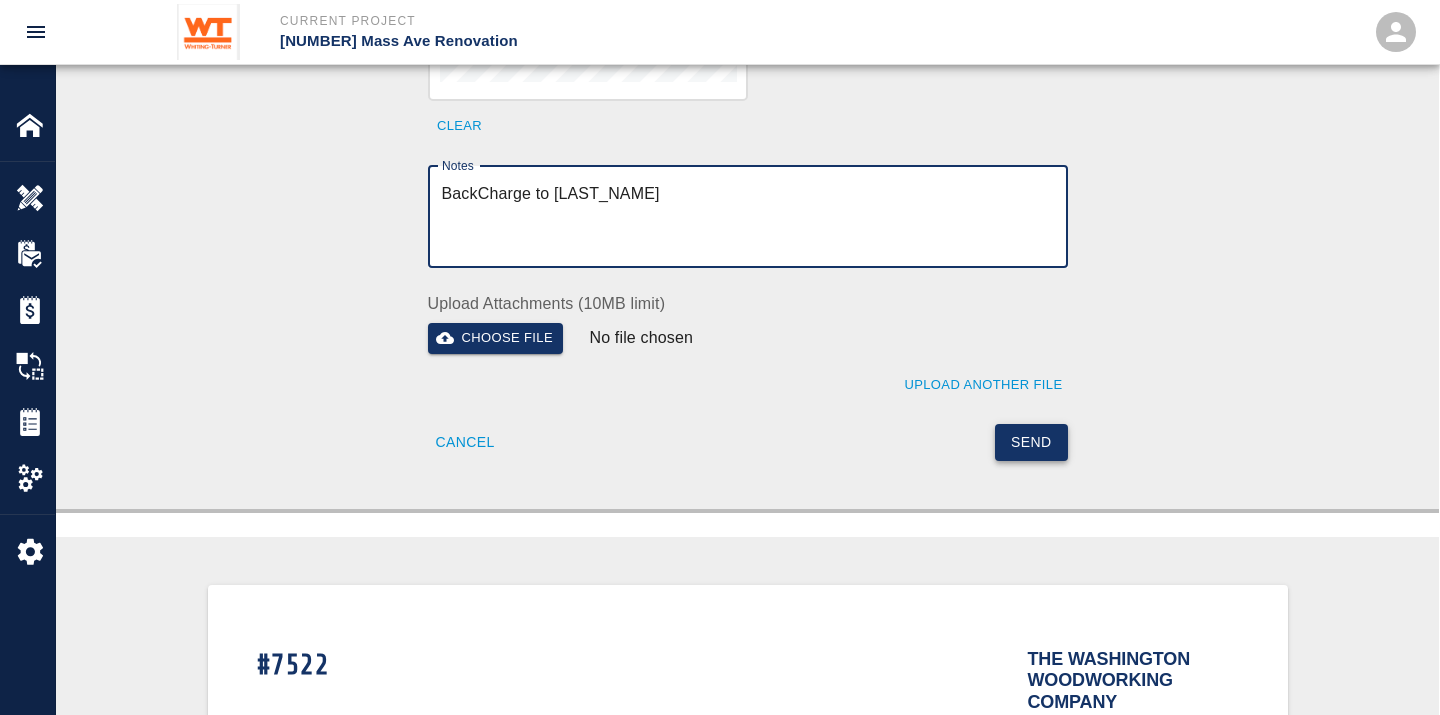 type on "BackCharge to [LAST_NAME]" 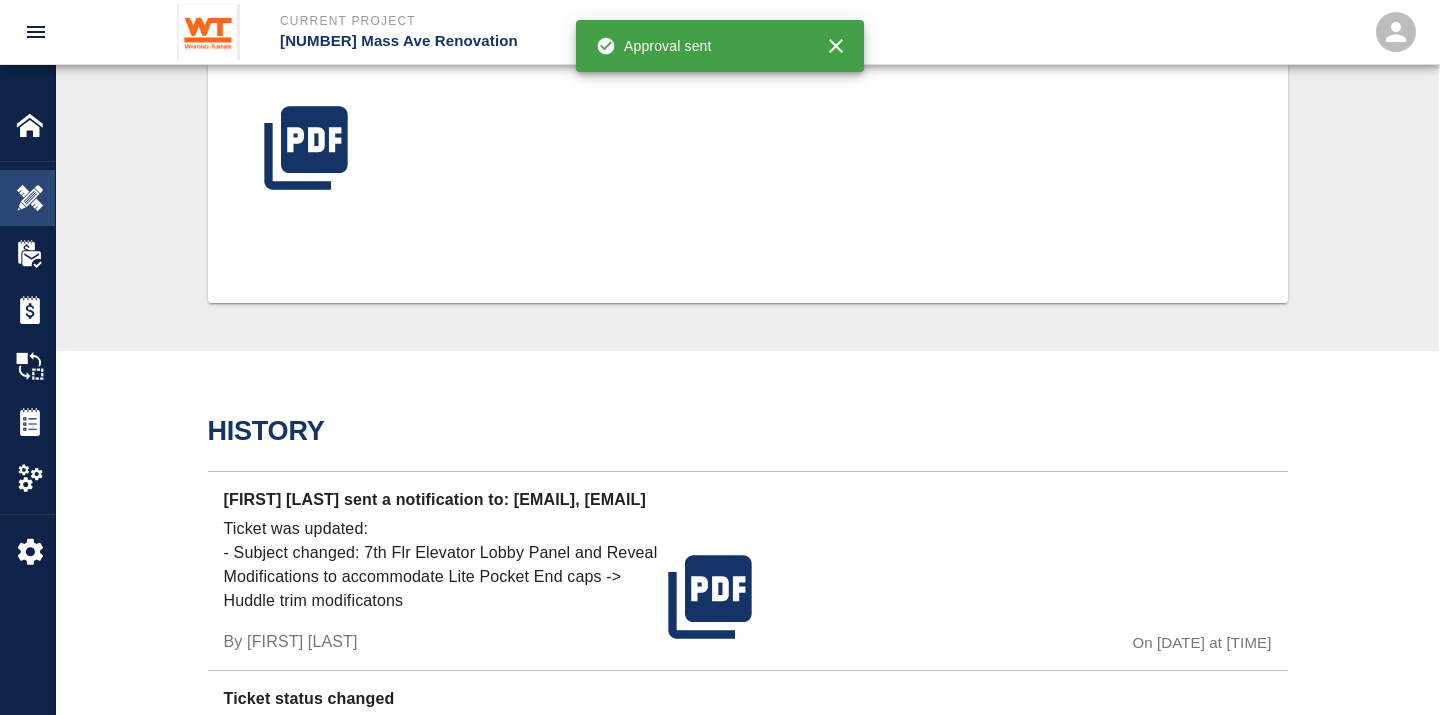click at bounding box center (30, 198) 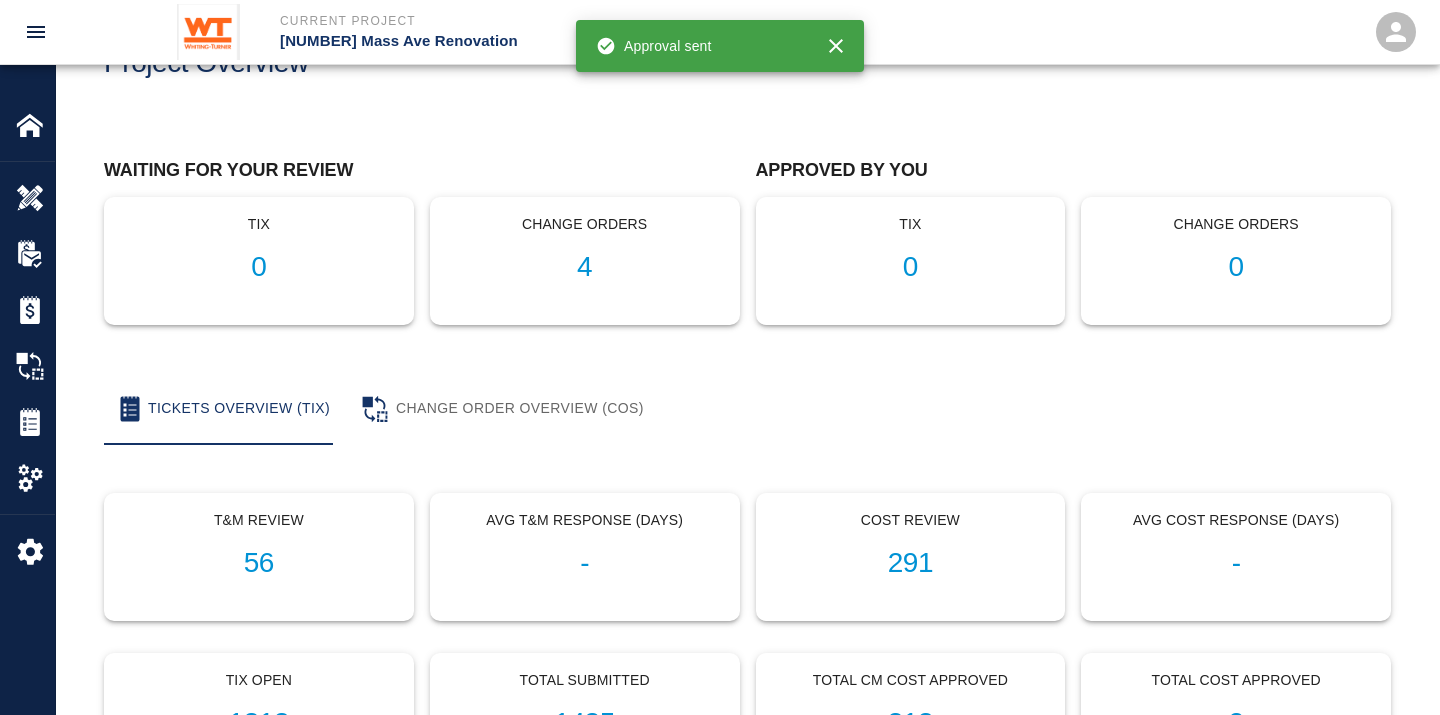 scroll, scrollTop: 0, scrollLeft: 0, axis: both 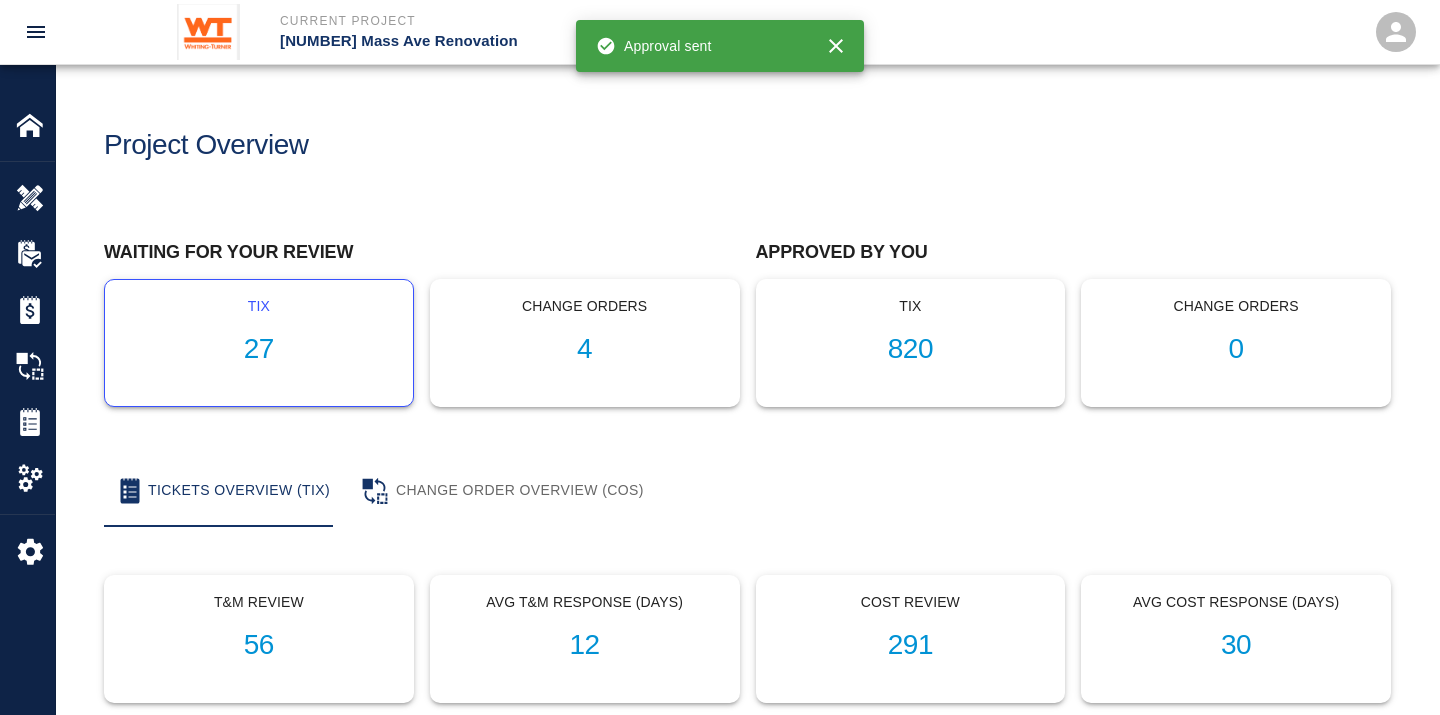 click on "27" at bounding box center (259, 349) 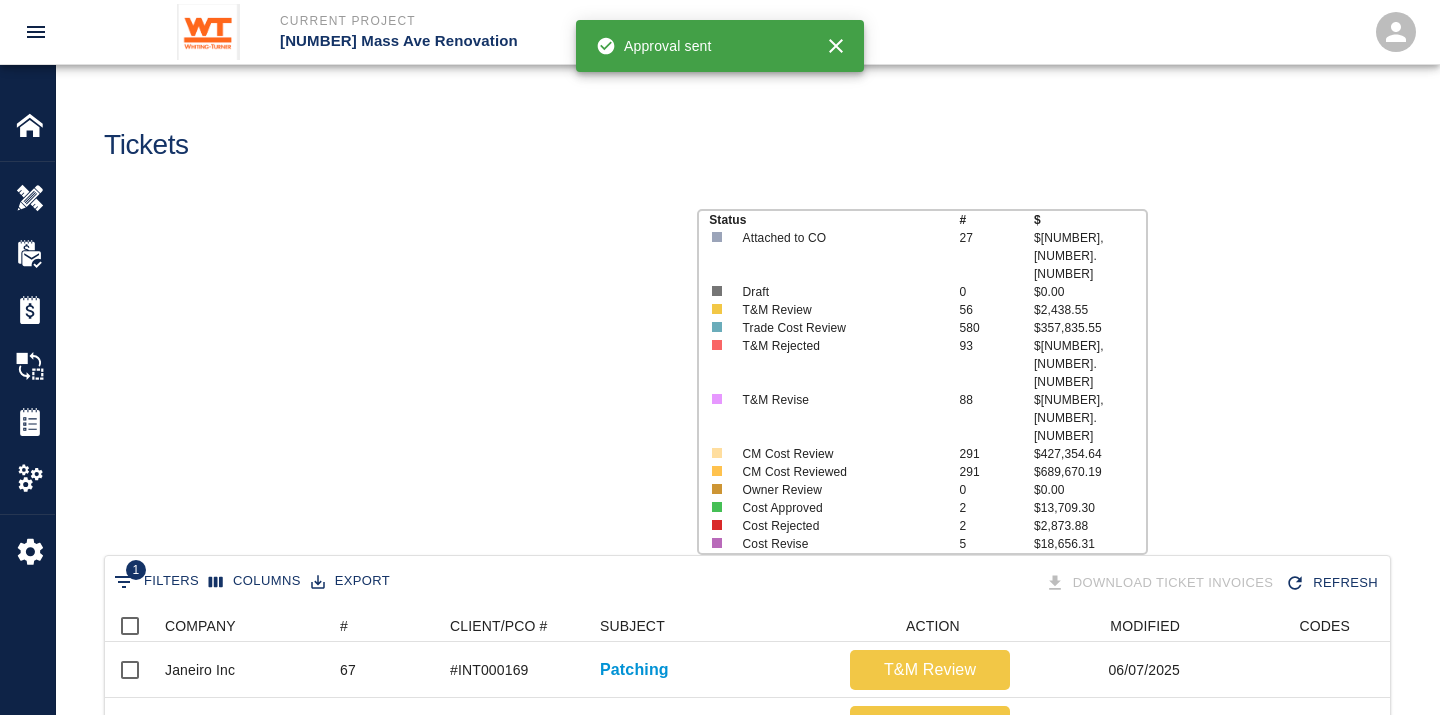 scroll, scrollTop: 17, scrollLeft: 17, axis: both 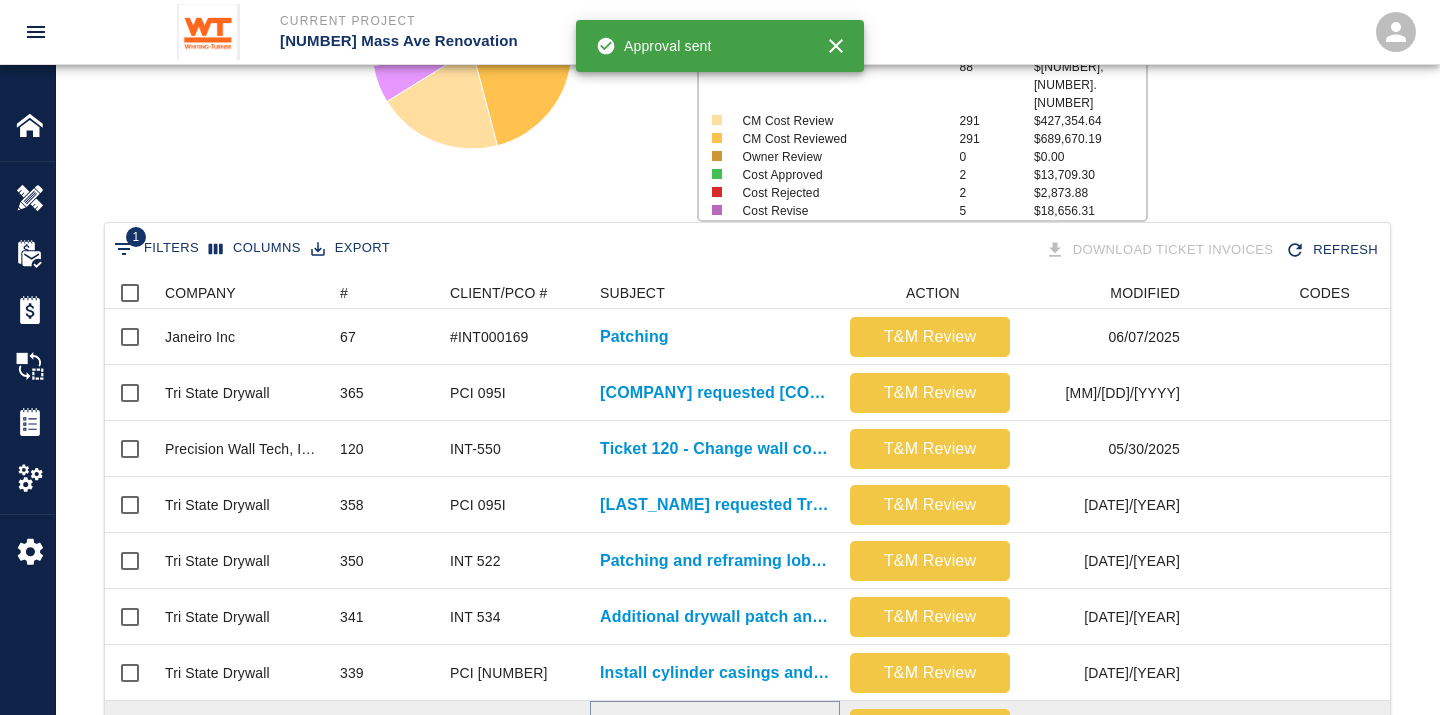 click on "Desk 100  dismantle to allow roughin modification & reassemble after rough-ins" at bounding box center (715, 729) 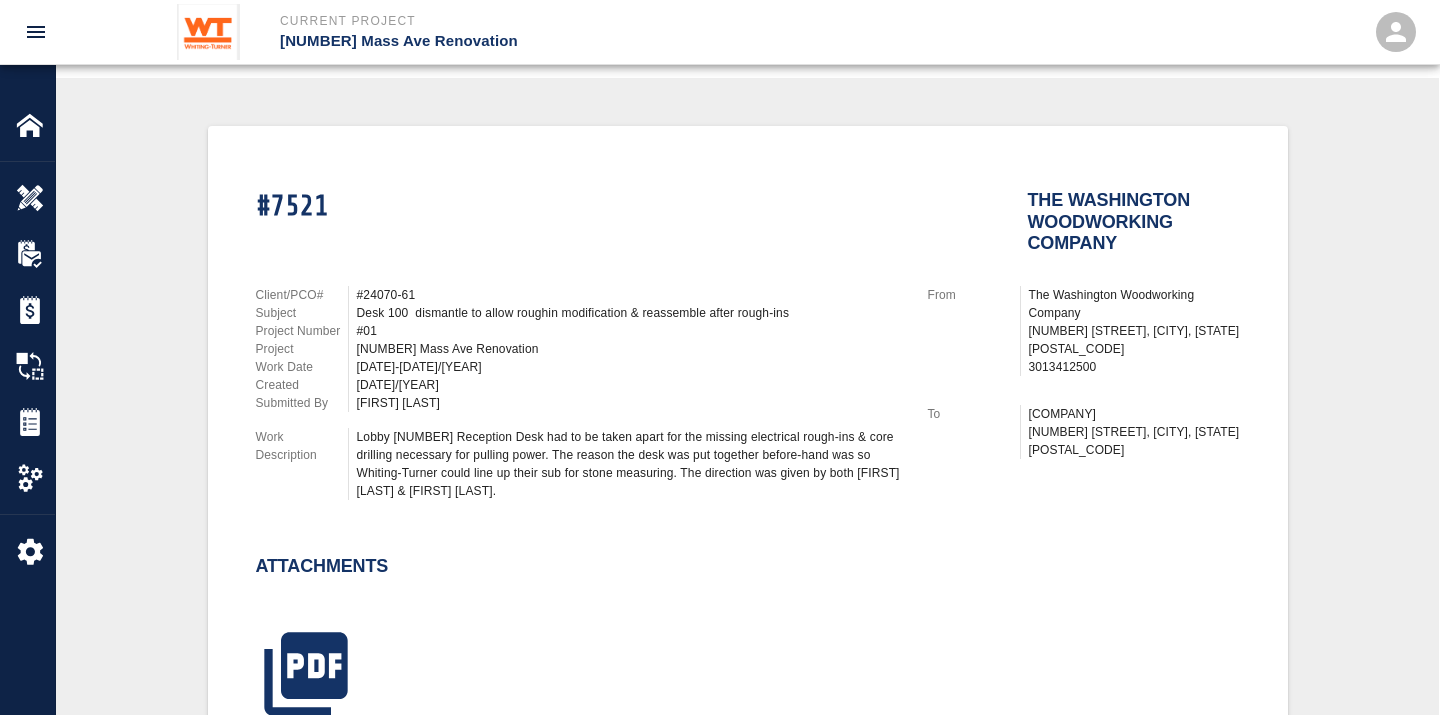 scroll, scrollTop: 444, scrollLeft: 0, axis: vertical 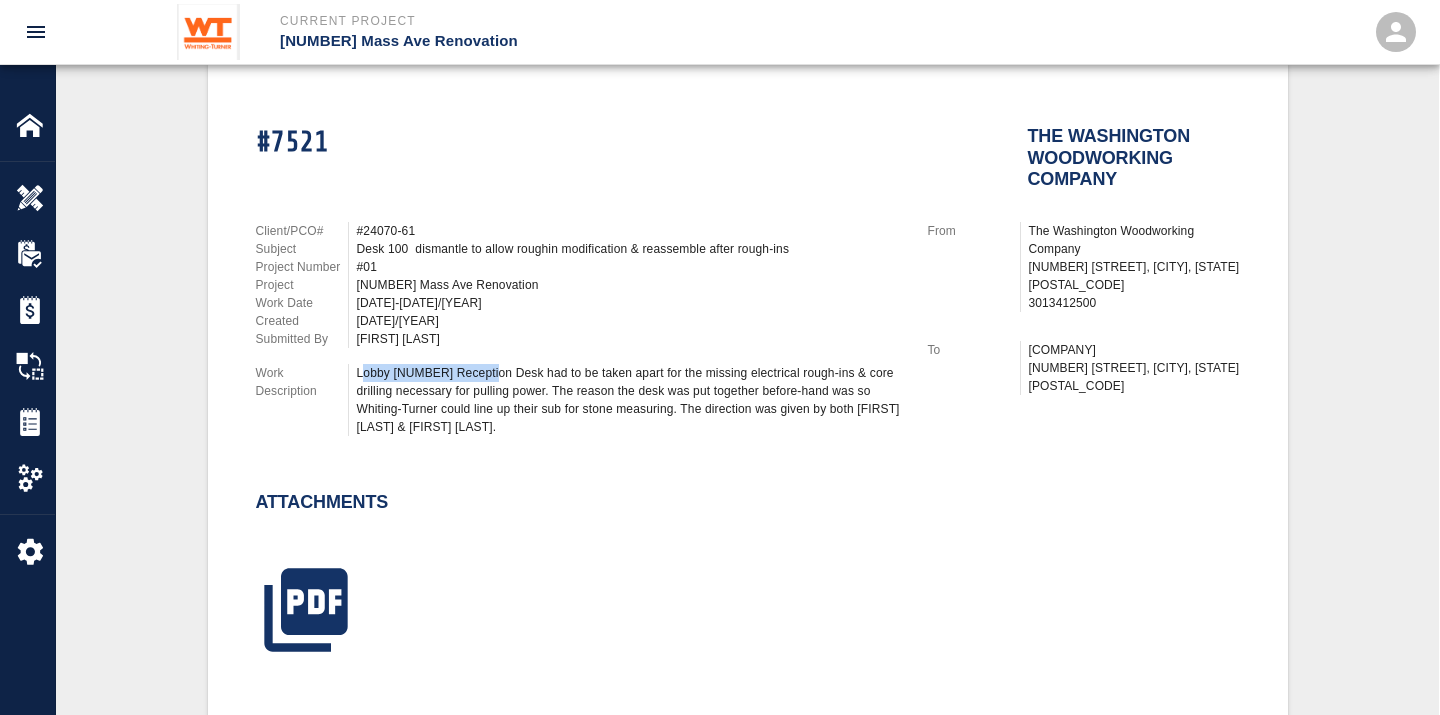 drag, startPoint x: 362, startPoint y: 365, endPoint x: 488, endPoint y: 366, distance: 126.00397 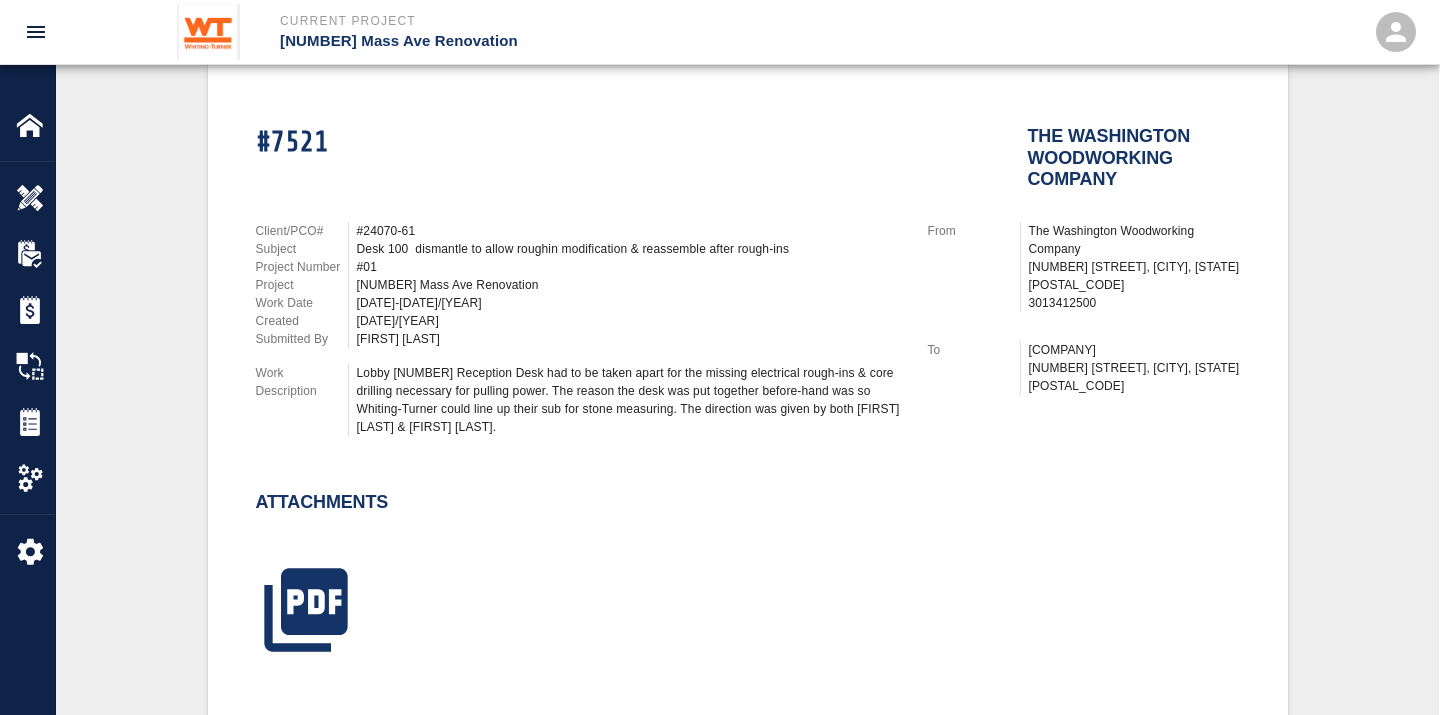 drag, startPoint x: 488, startPoint y: 366, endPoint x: 451, endPoint y: 327, distance: 53.75872 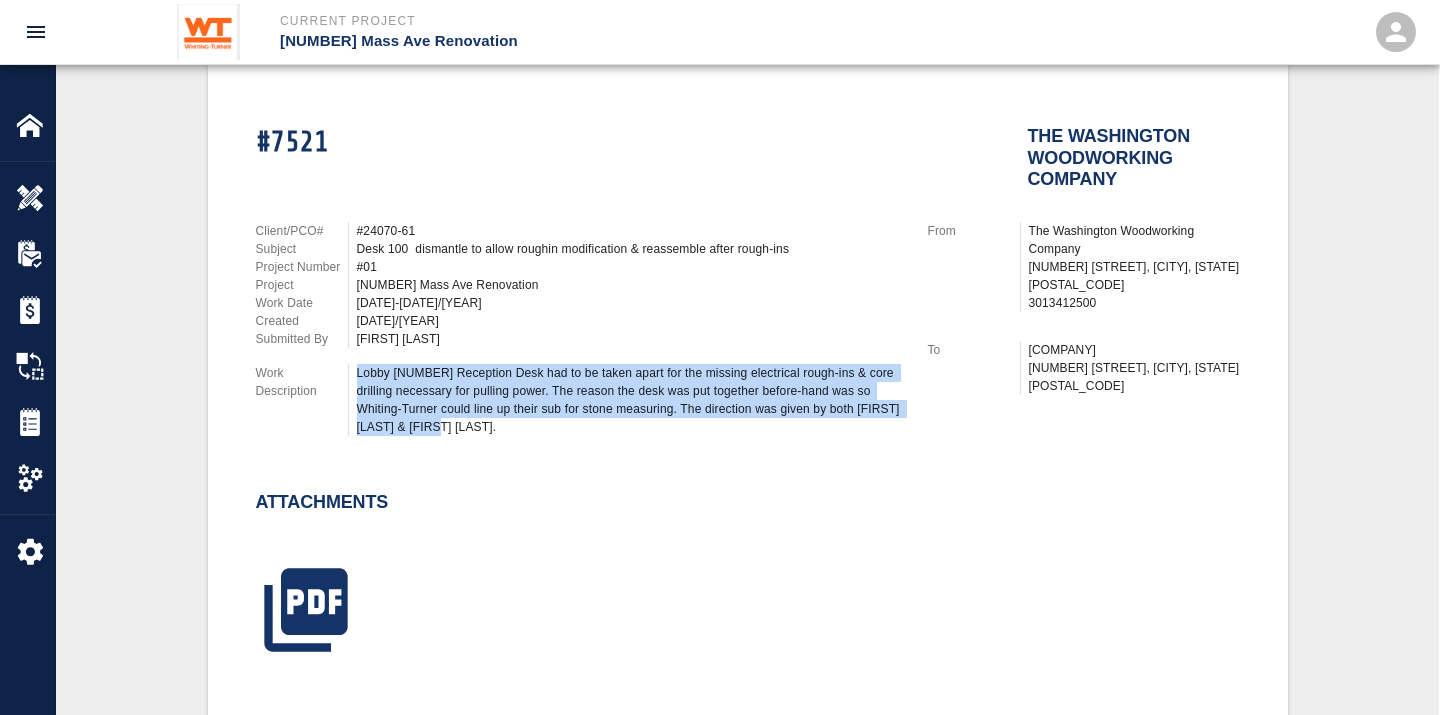 drag, startPoint x: 355, startPoint y: 364, endPoint x: 832, endPoint y: 436, distance: 482.40335 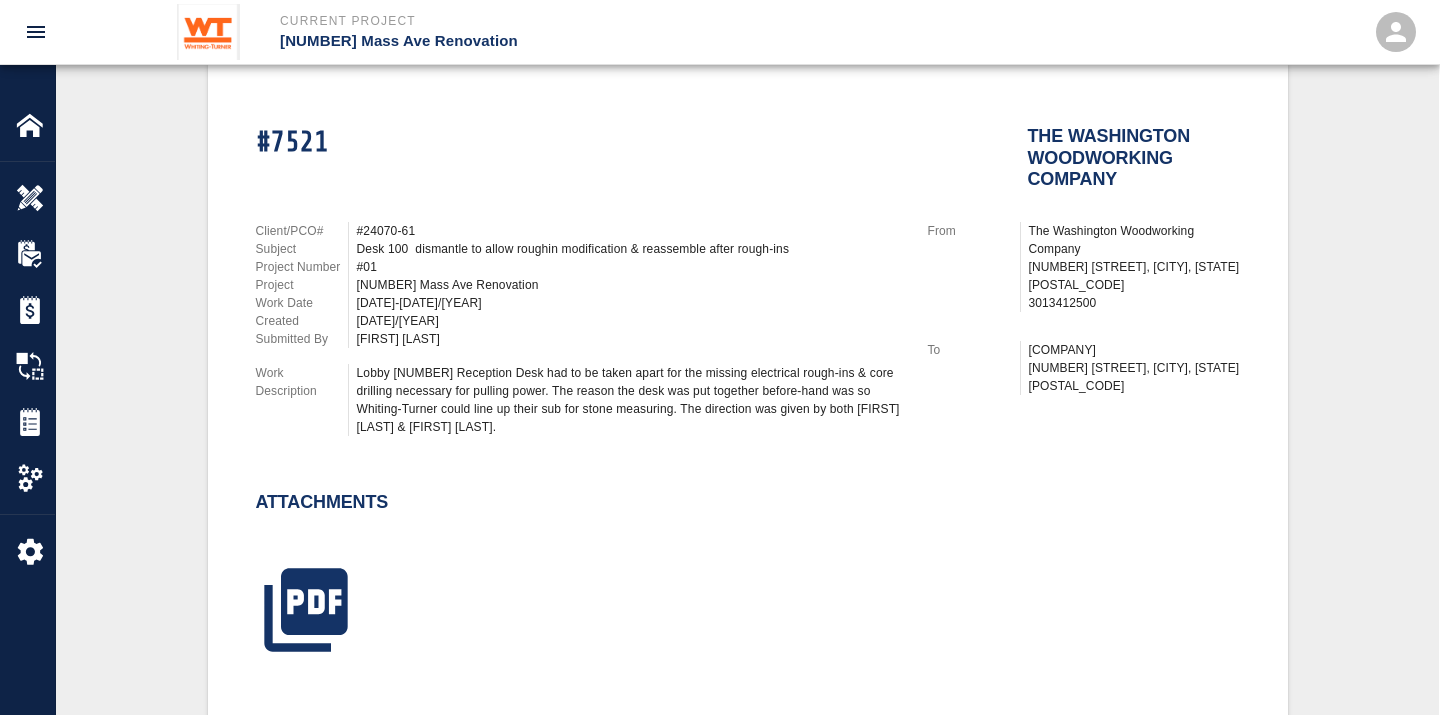 drag, startPoint x: 976, startPoint y: 494, endPoint x: 963, endPoint y: 498, distance: 13.601471 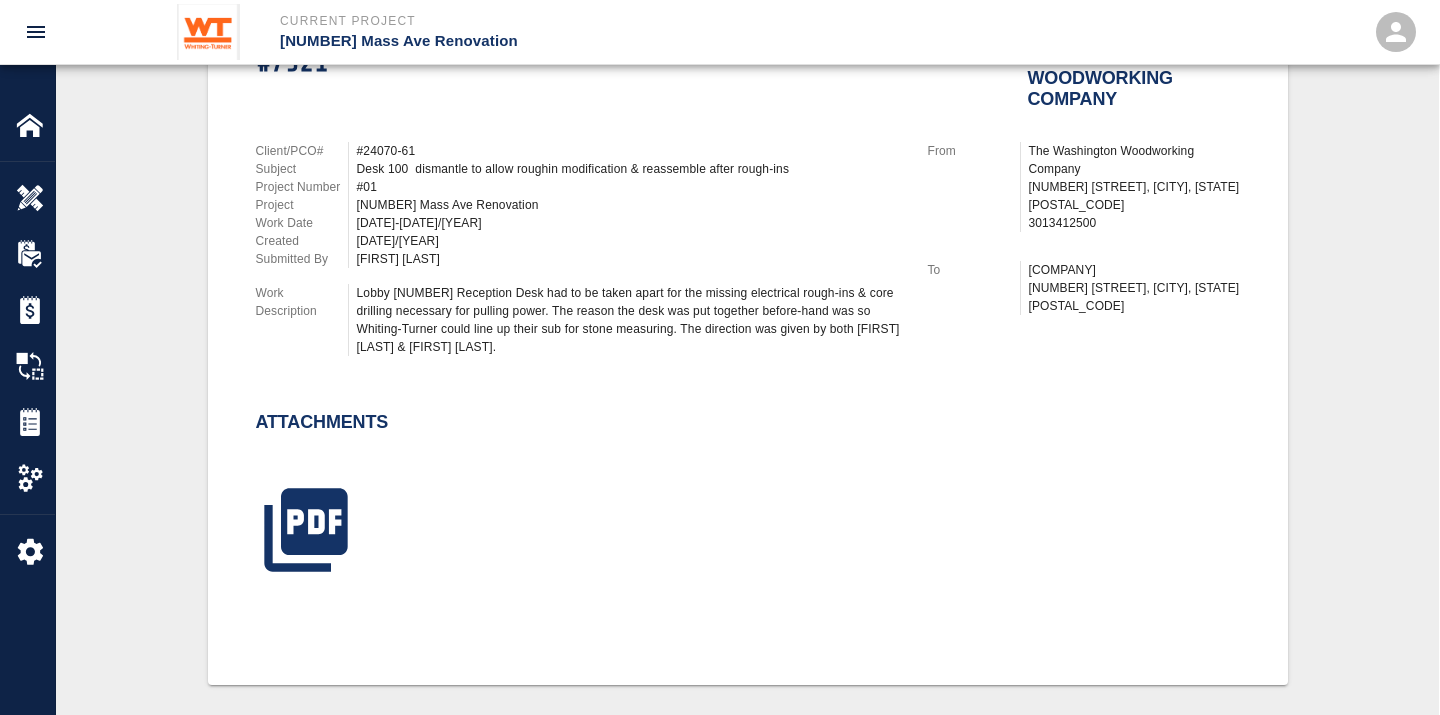 scroll, scrollTop: 555, scrollLeft: 0, axis: vertical 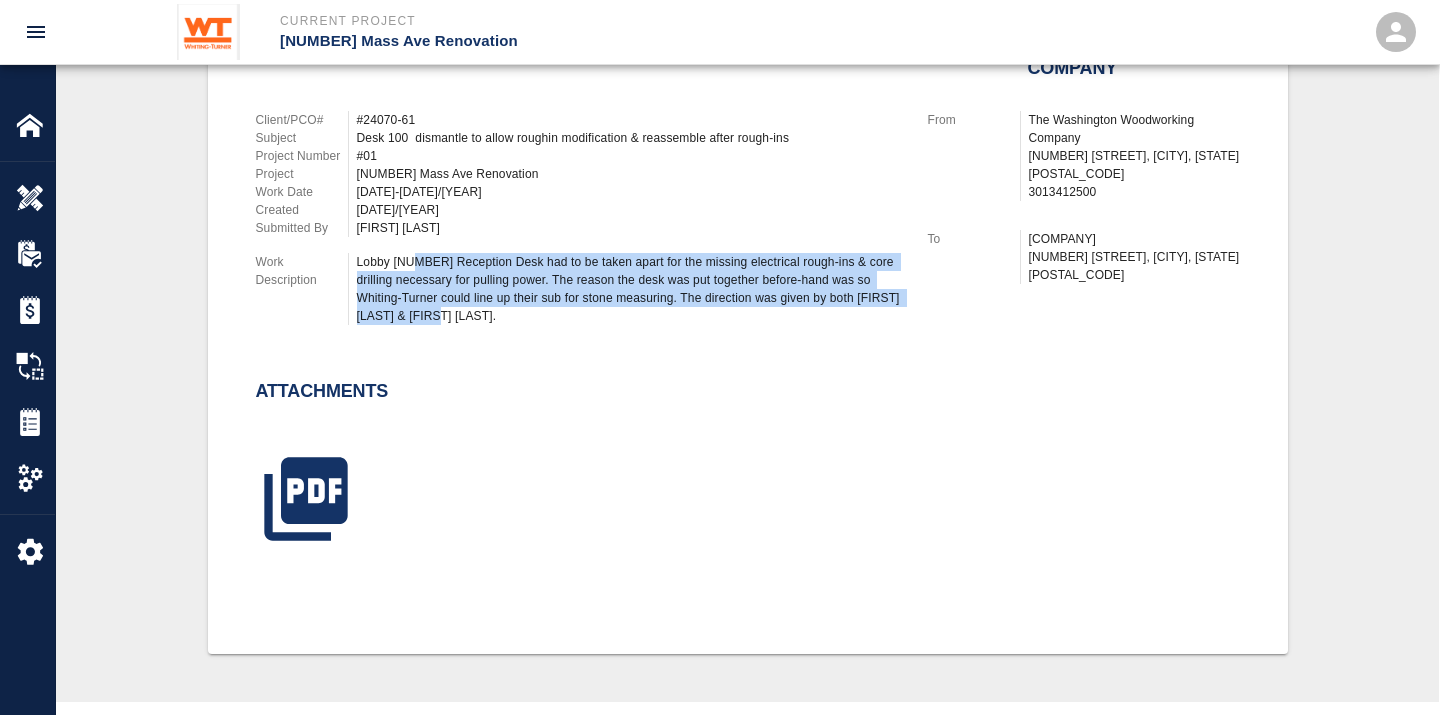 drag, startPoint x: 414, startPoint y: 261, endPoint x: 806, endPoint y: 330, distance: 398.02637 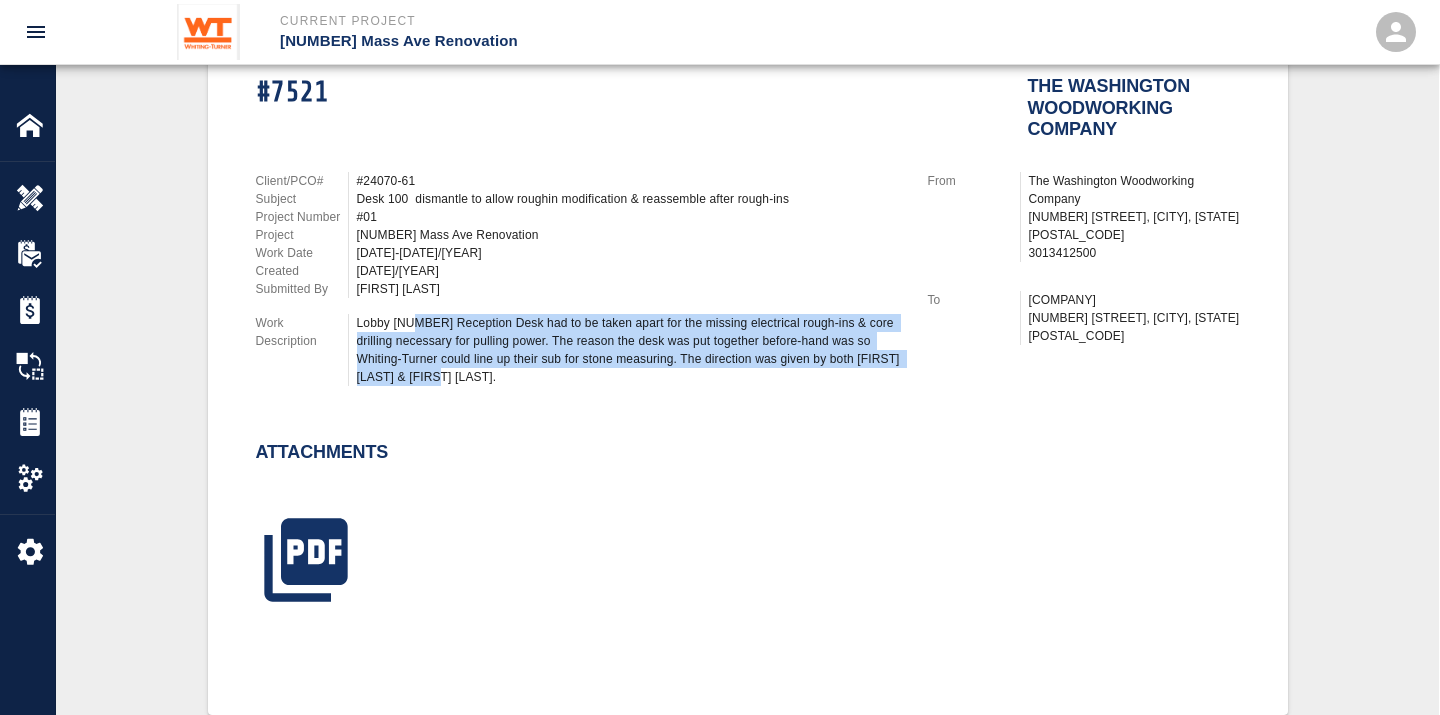 scroll, scrollTop: 444, scrollLeft: 0, axis: vertical 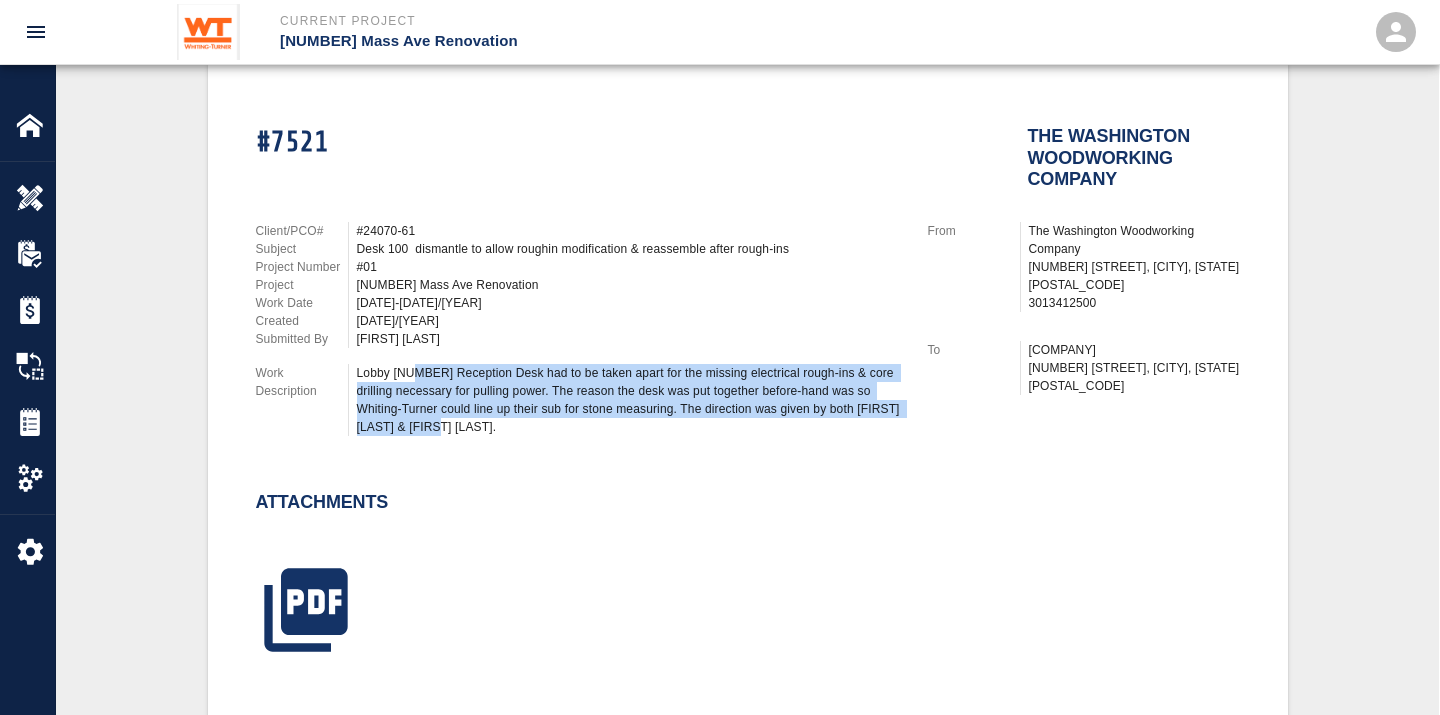 click on "Lobby [NUMBER] Reception Desk had to be taken apart for the missing electrical rough-ins & core drilling necessary for pulling power. The reason the desk was put together before-hand was so Whiting-Turner could line up their sub for stone measuring. The direction was given by both [FIRST] [LAST] & [FIRST] [LAST]." at bounding box center [630, 400] 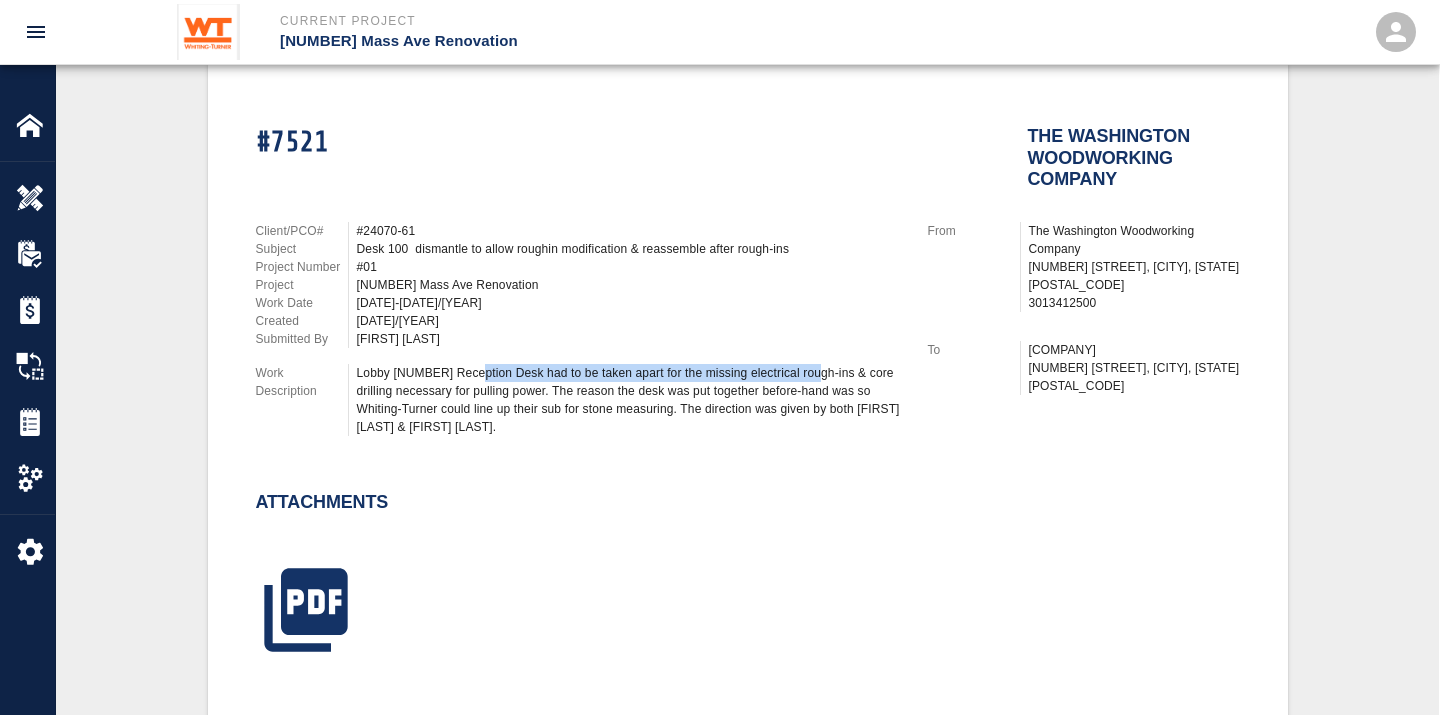 drag, startPoint x: 470, startPoint y: 367, endPoint x: 805, endPoint y: 371, distance: 335.02386 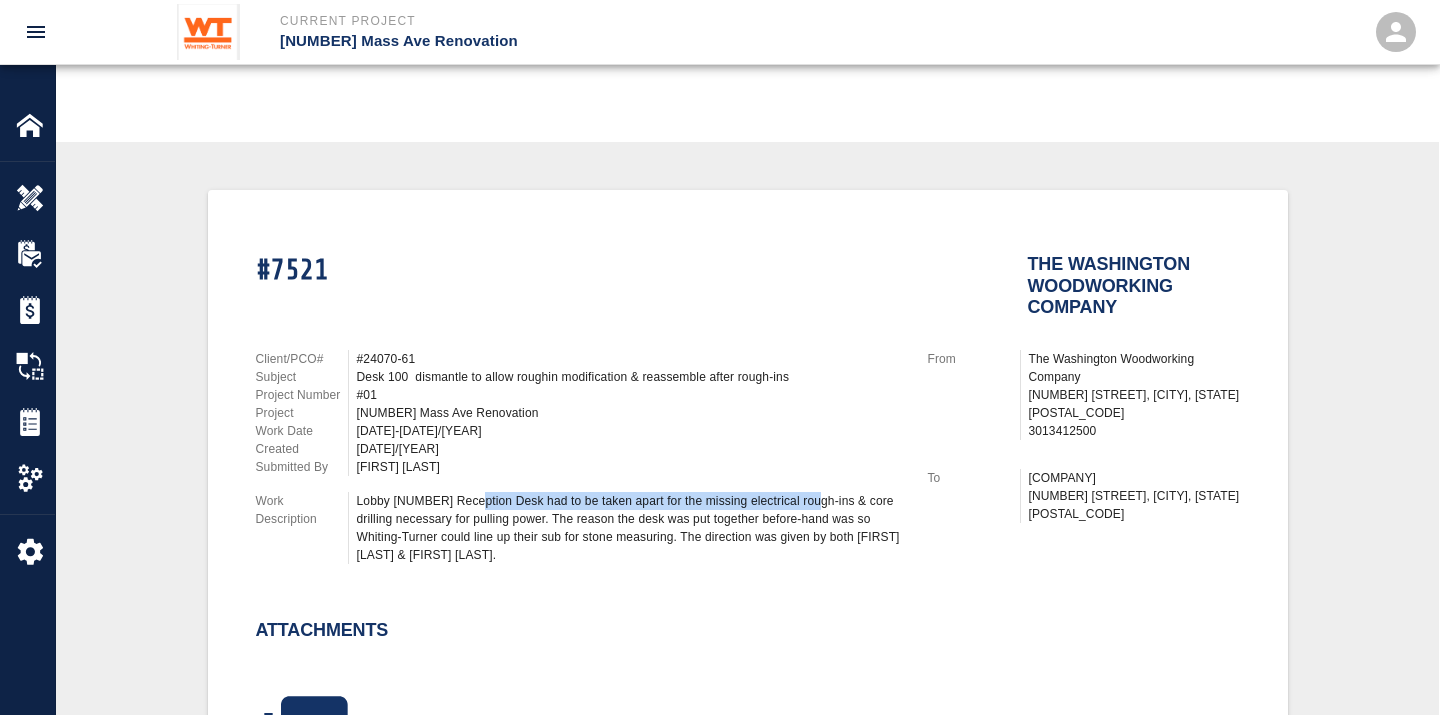 scroll, scrollTop: 222, scrollLeft: 0, axis: vertical 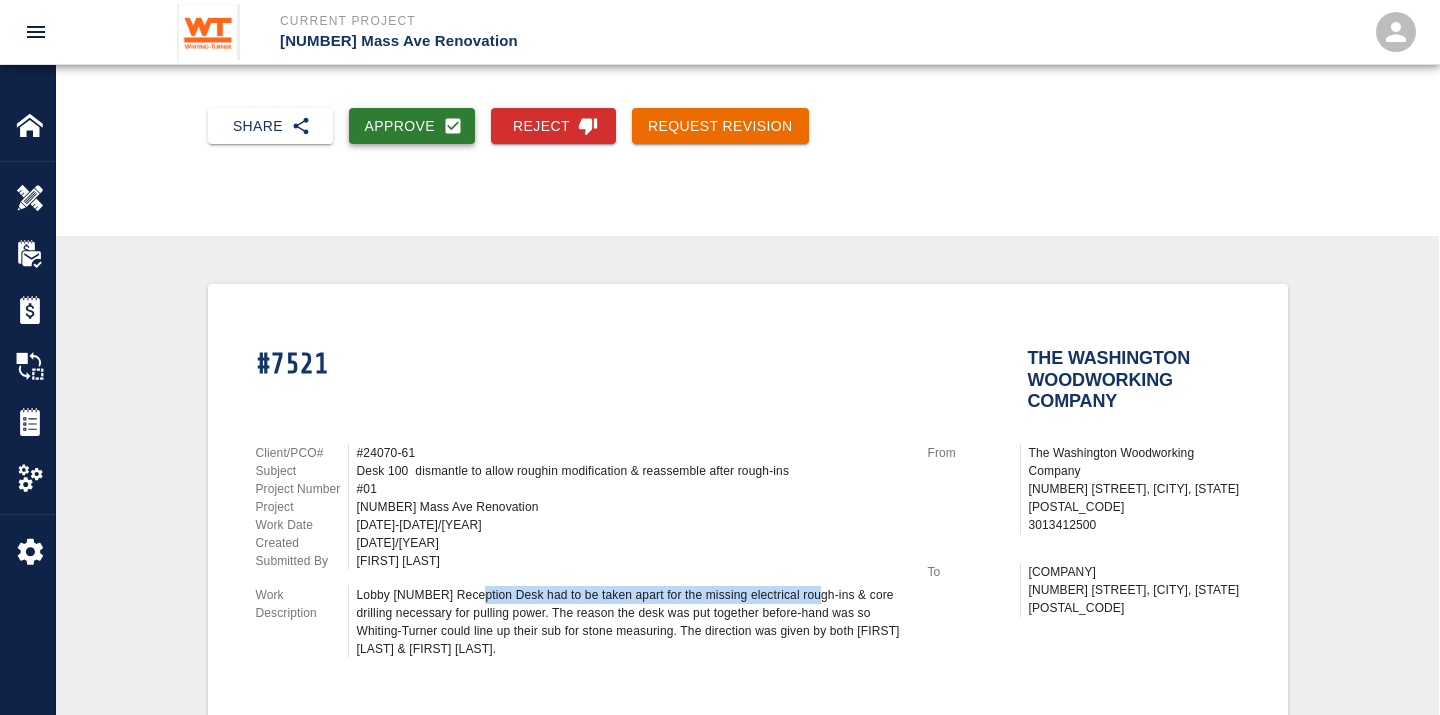 click on "Approve" at bounding box center [412, 126] 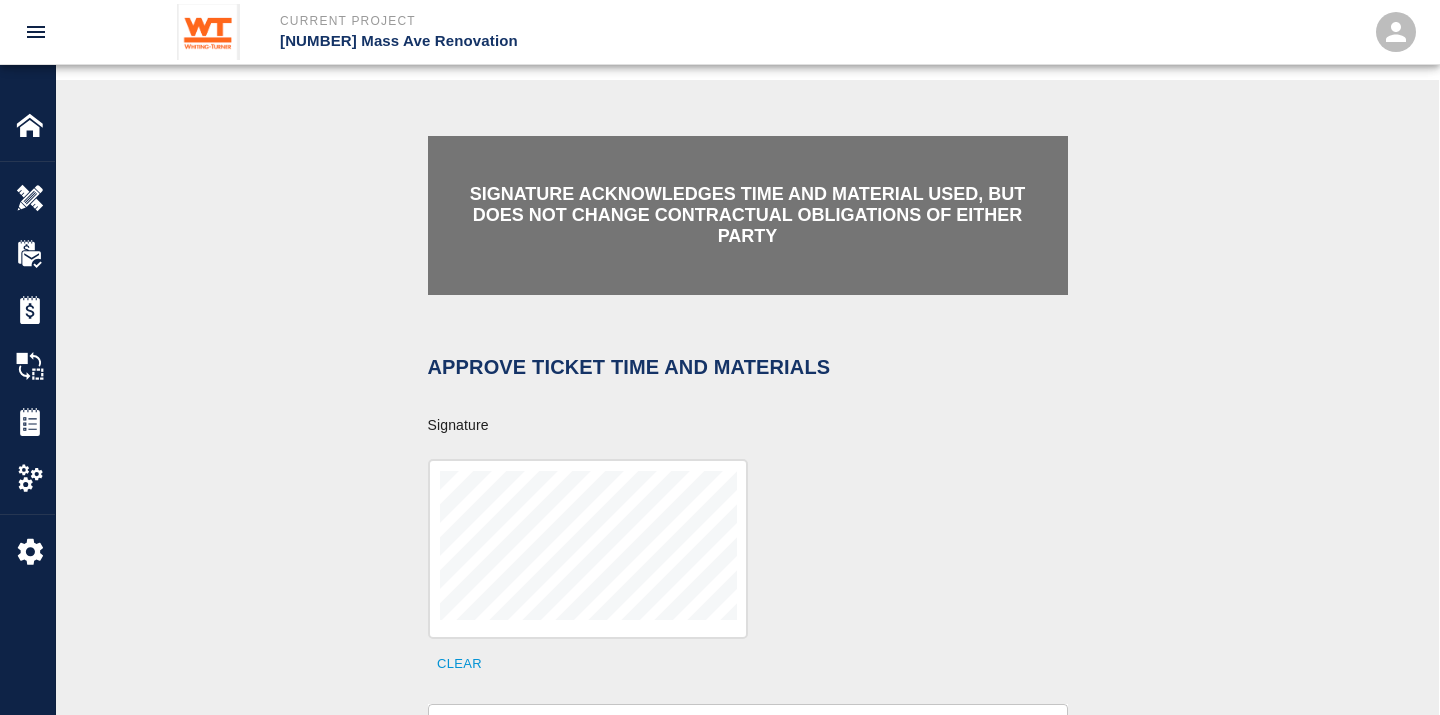 scroll, scrollTop: 555, scrollLeft: 0, axis: vertical 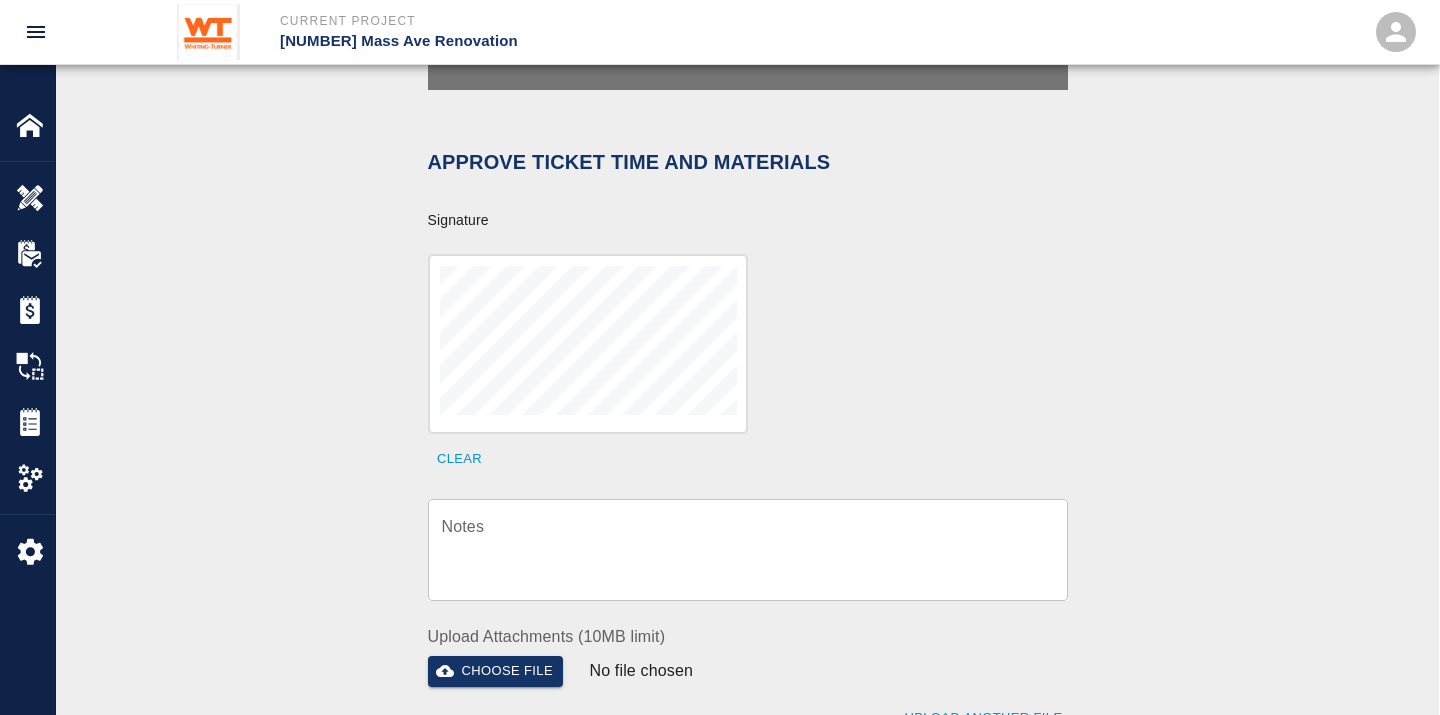 click at bounding box center (588, 344) 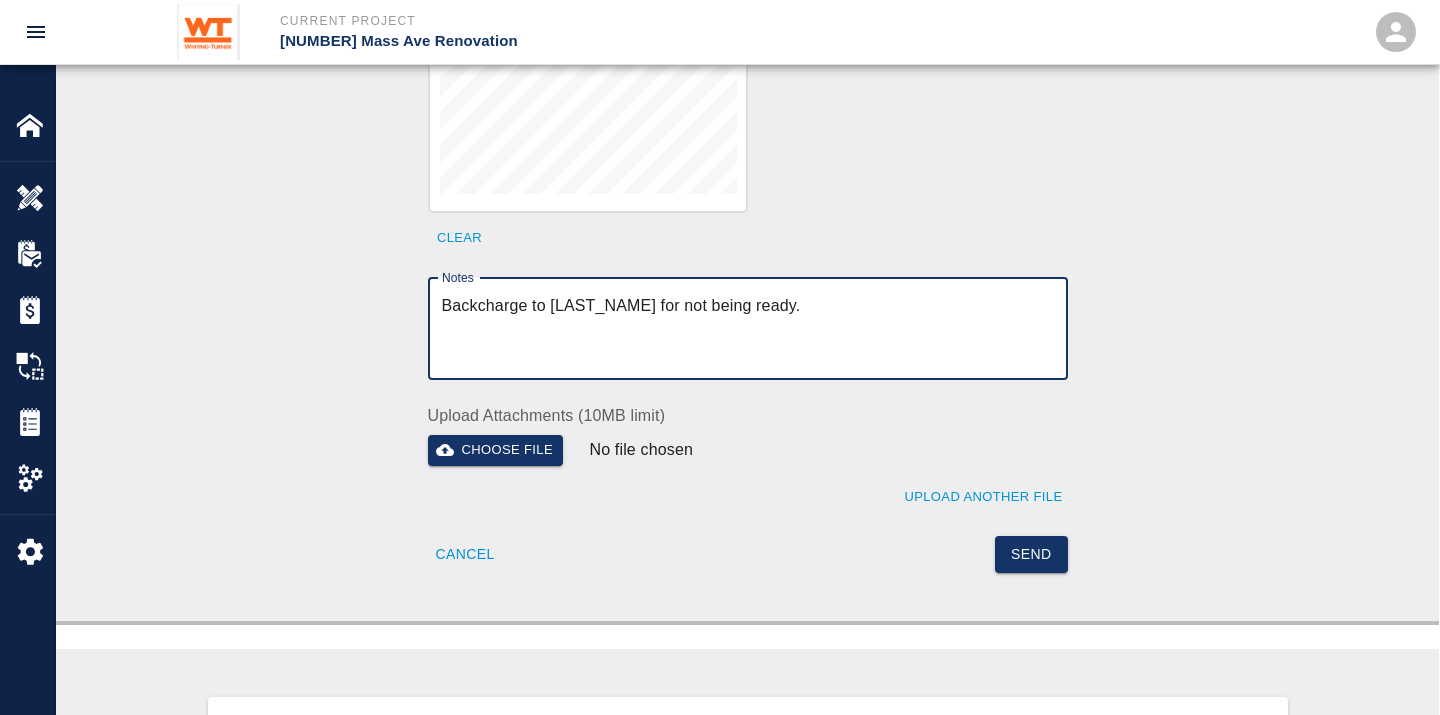 scroll, scrollTop: 777, scrollLeft: 0, axis: vertical 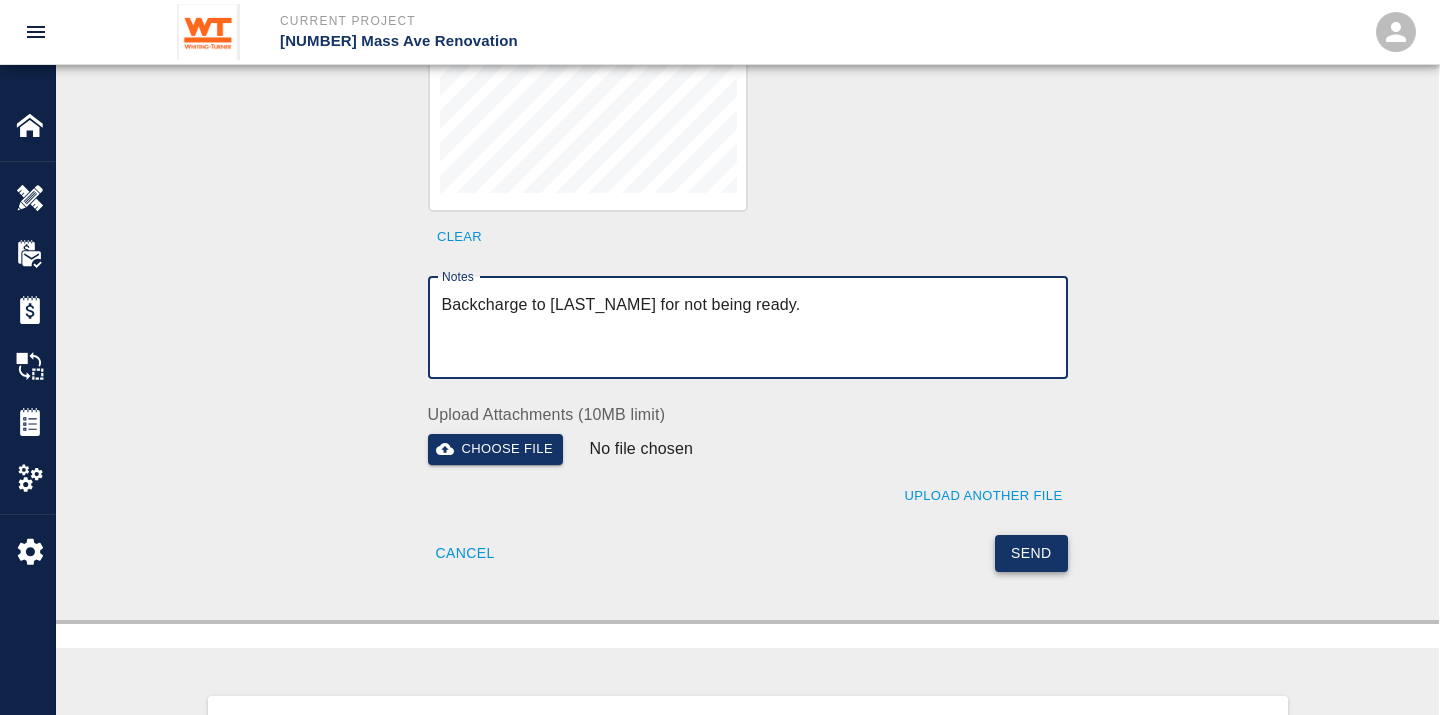 type on "Backcharge to [LAST_NAME] for not being ready." 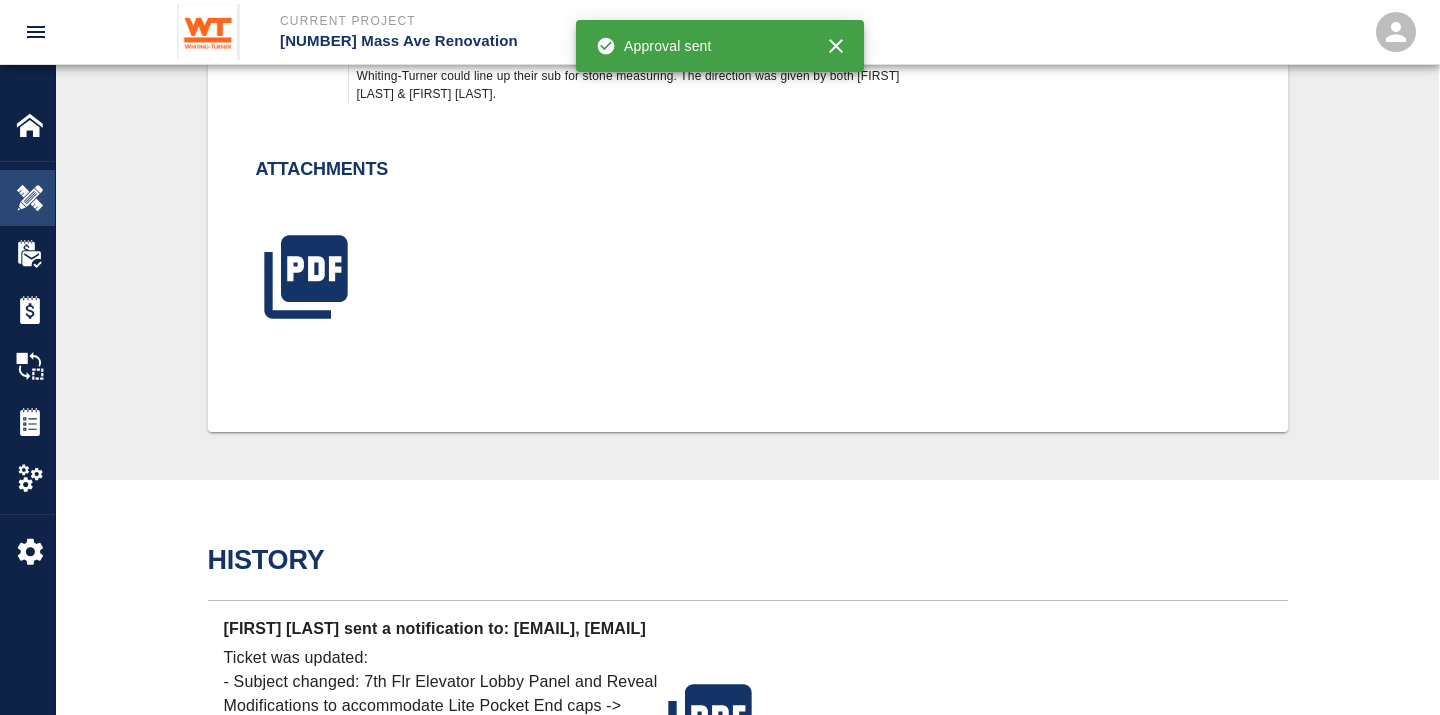 click at bounding box center [30, 198] 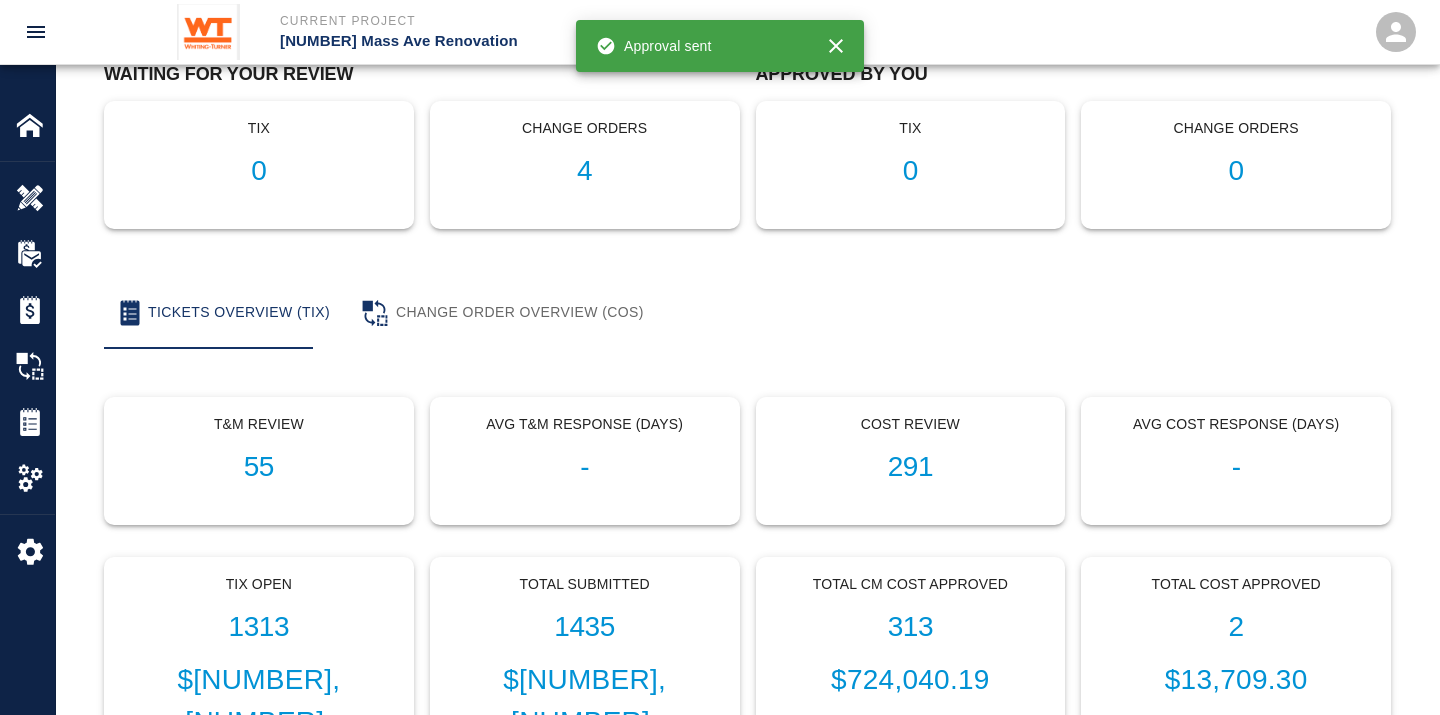 scroll, scrollTop: 0, scrollLeft: 0, axis: both 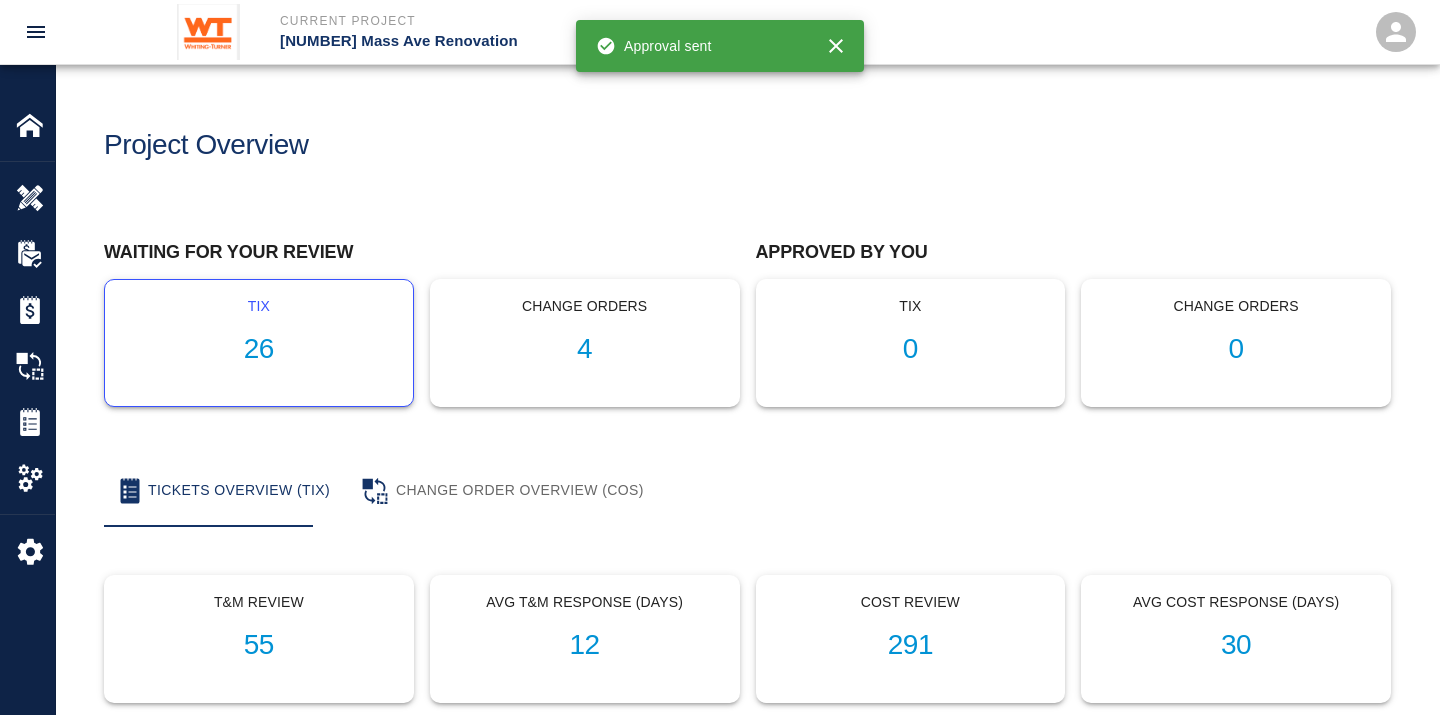 click on "26" at bounding box center [259, 349] 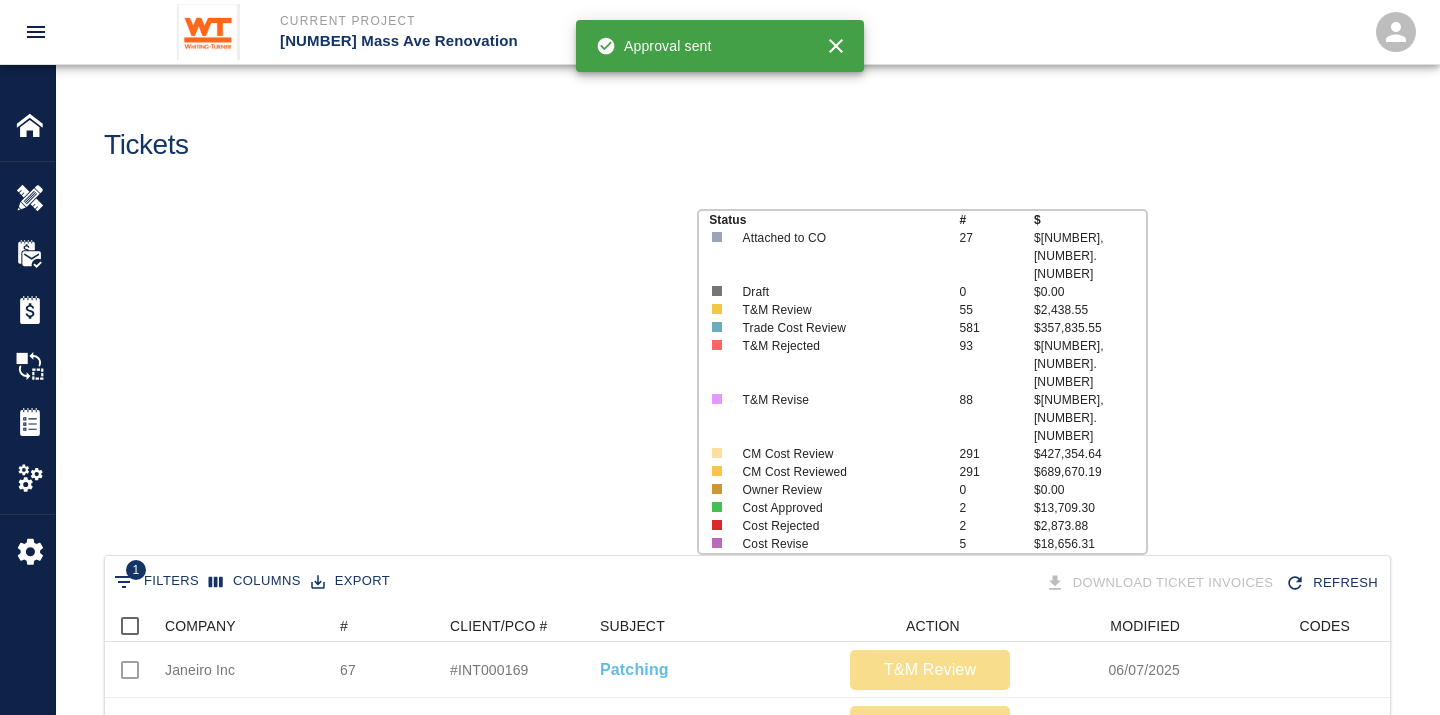scroll, scrollTop: 17, scrollLeft: 17, axis: both 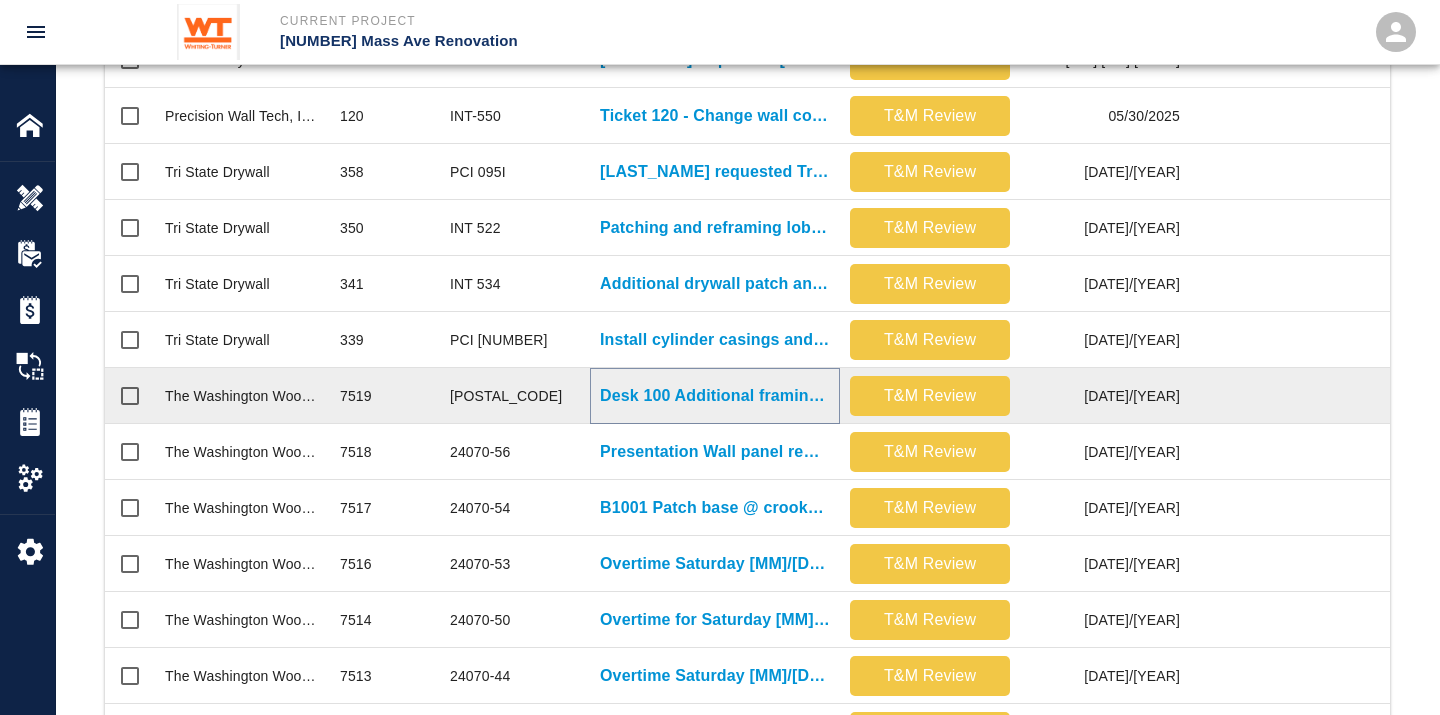 click on "Desk 100 Additional framing for support at wall" at bounding box center [715, 396] 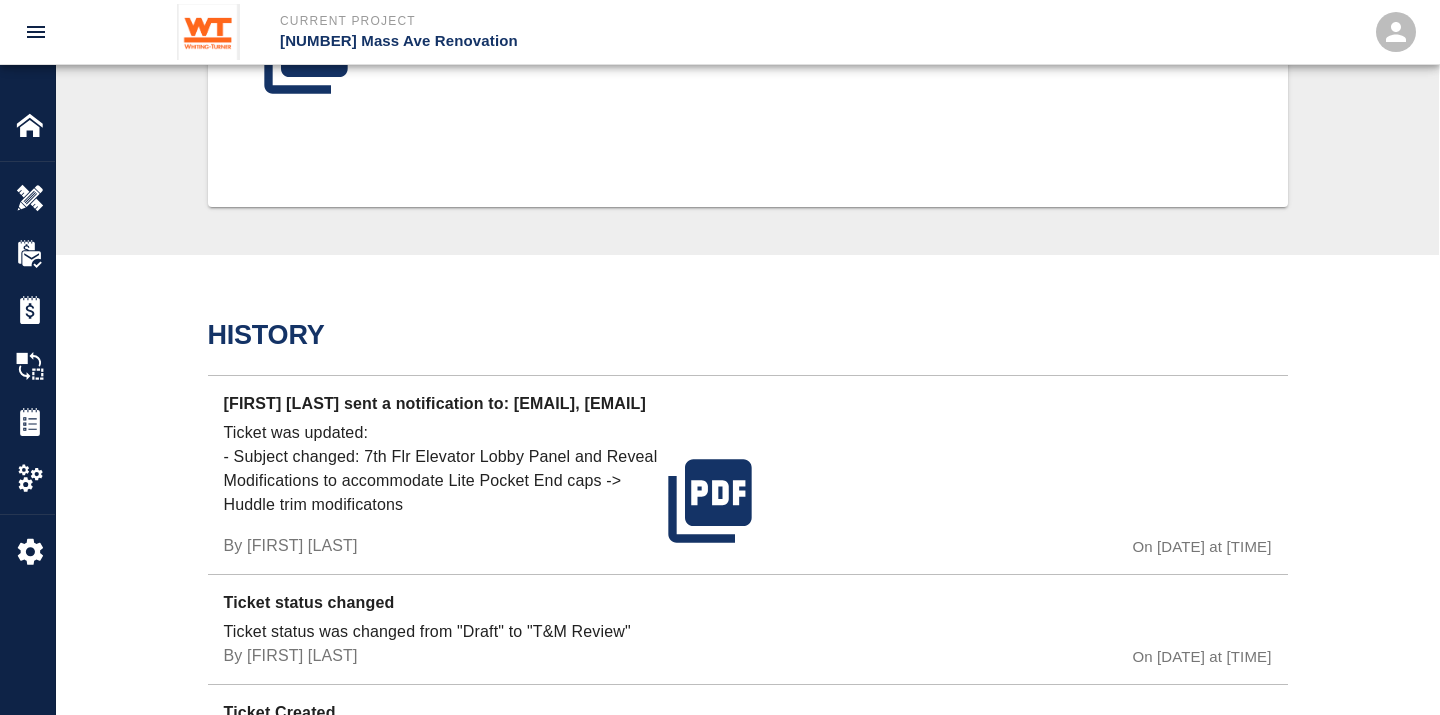 scroll, scrollTop: 641, scrollLeft: 0, axis: vertical 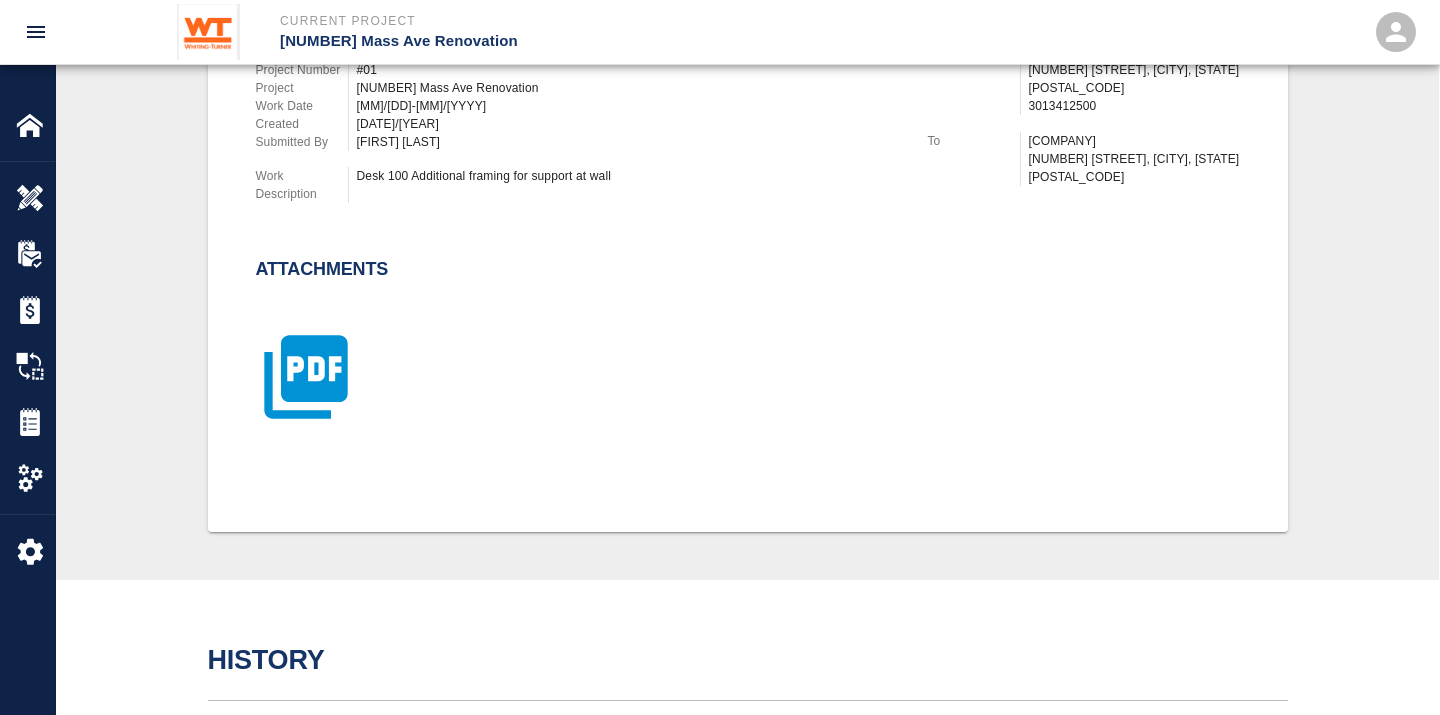 click at bounding box center [305, 376] 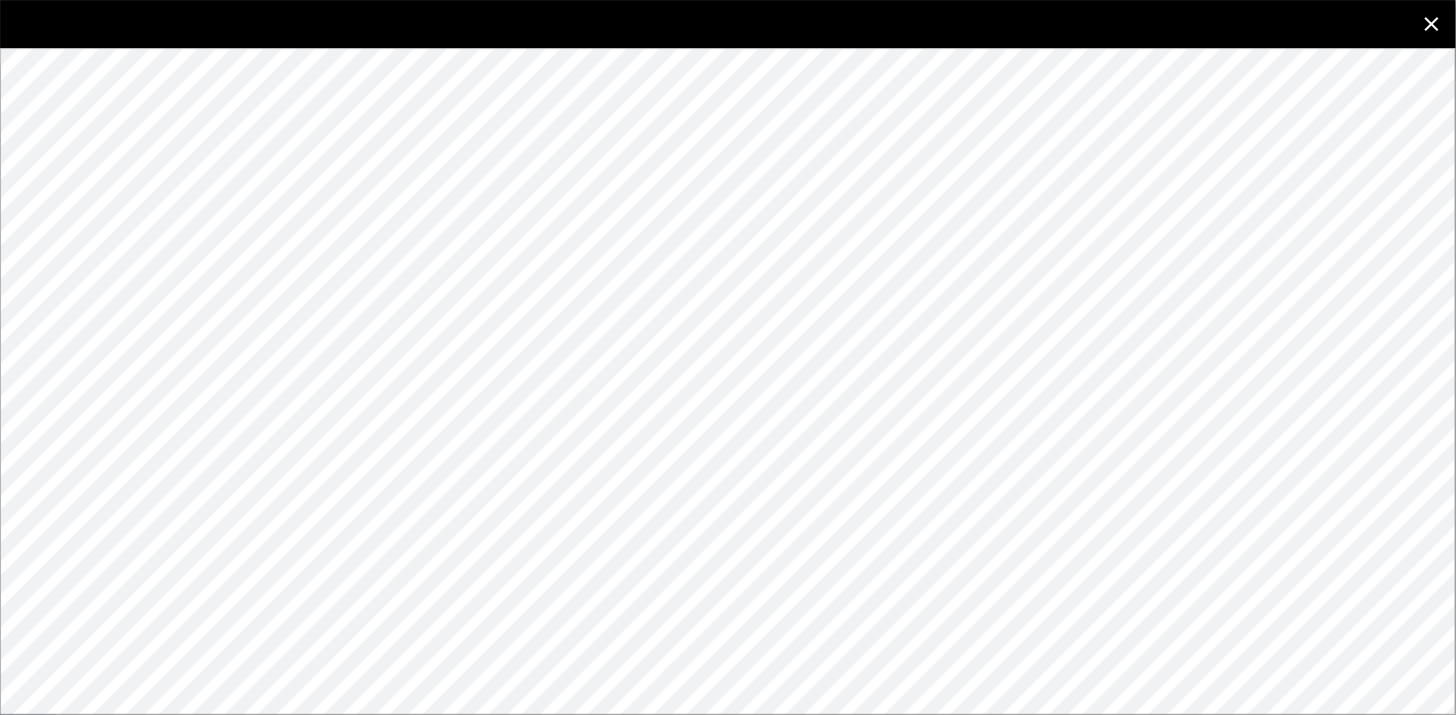 click at bounding box center [1432, 24] 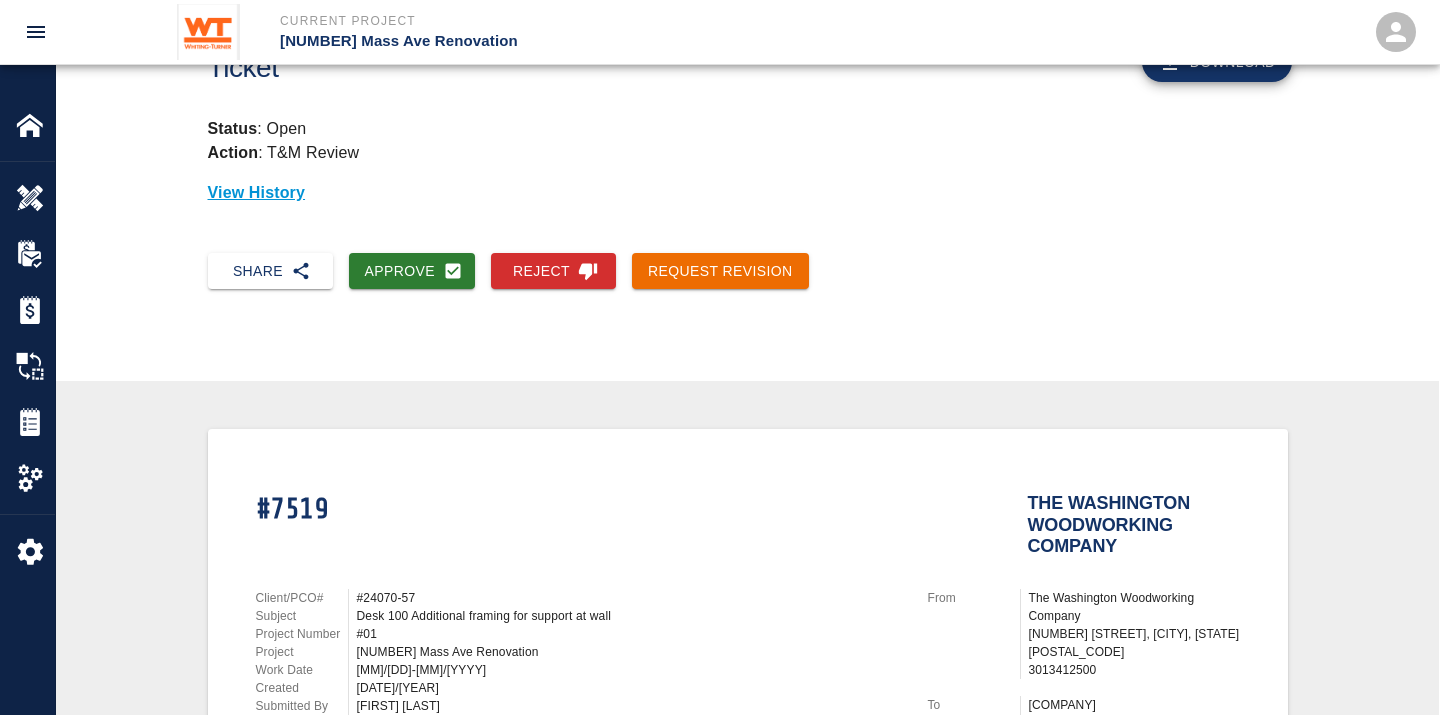 scroll, scrollTop: 111, scrollLeft: 0, axis: vertical 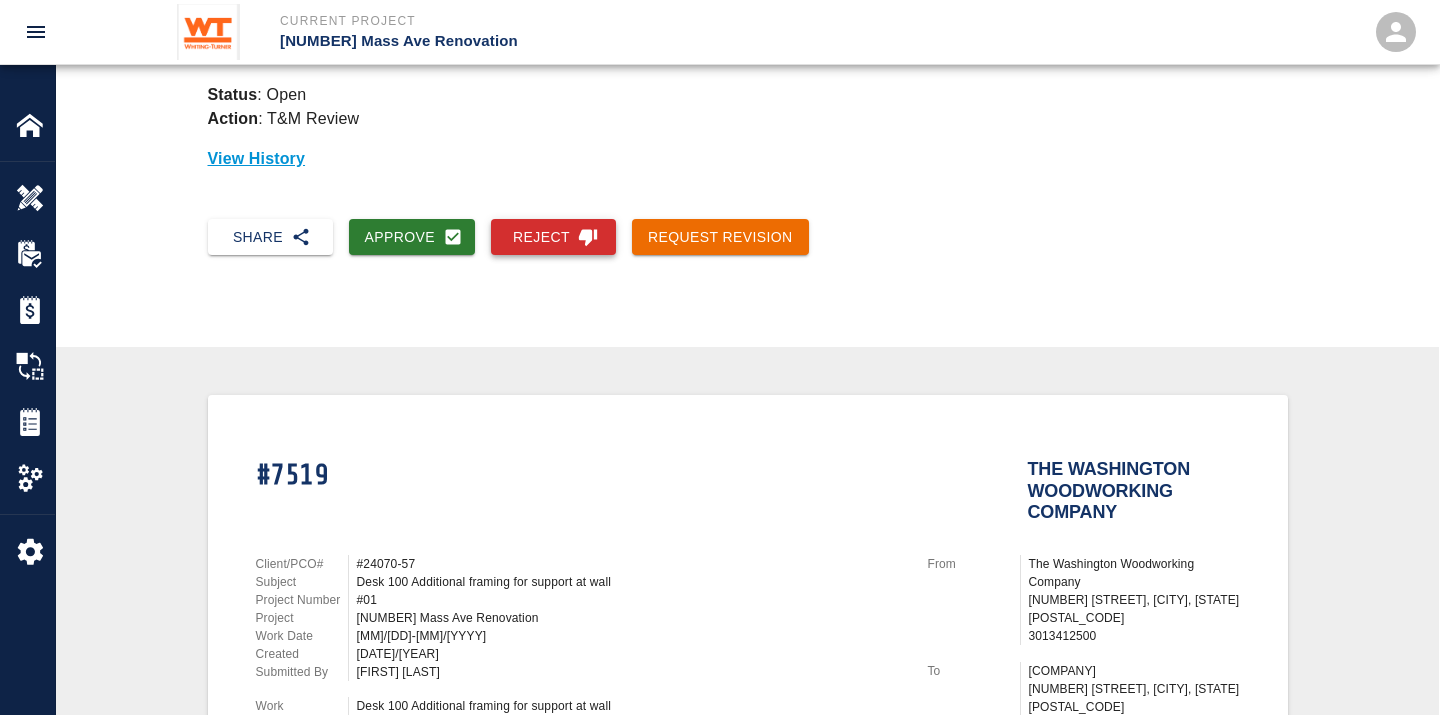 click on "Reject" at bounding box center (553, 237) 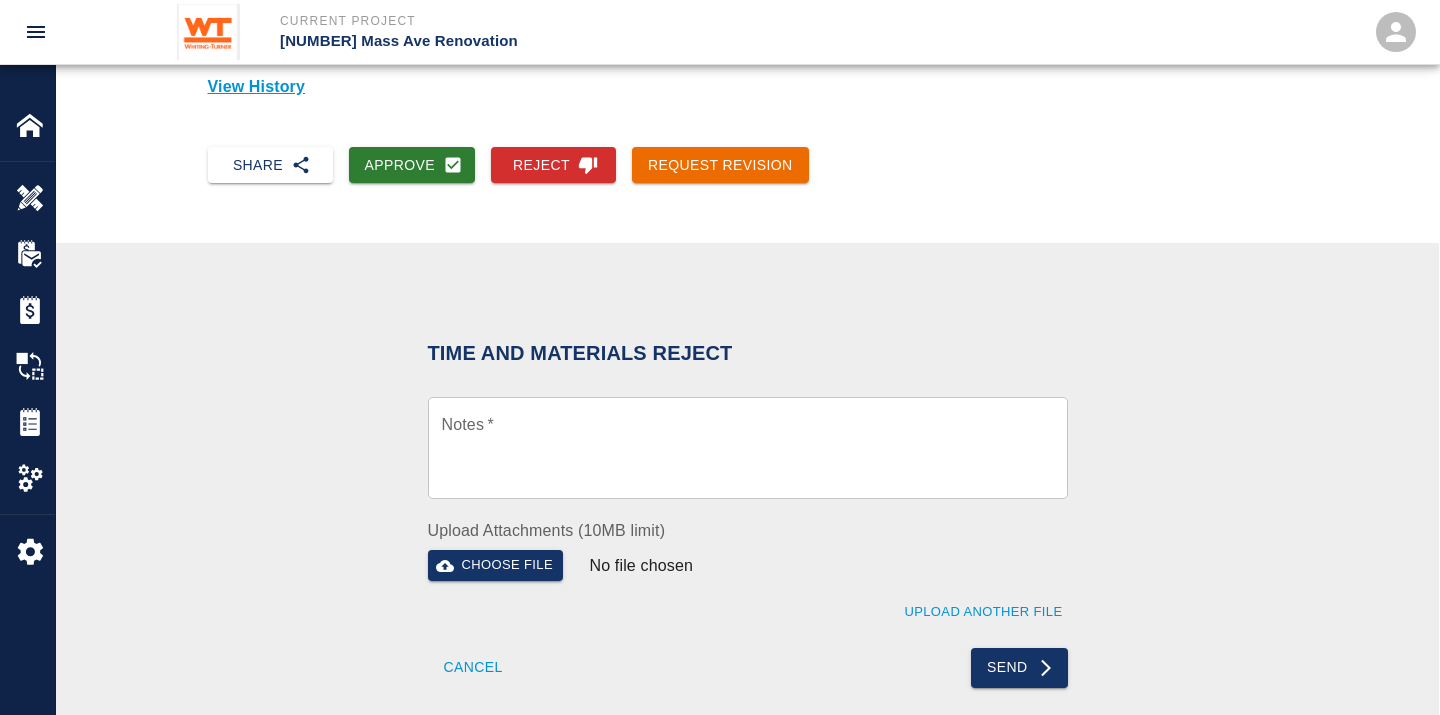 scroll, scrollTop: 222, scrollLeft: 0, axis: vertical 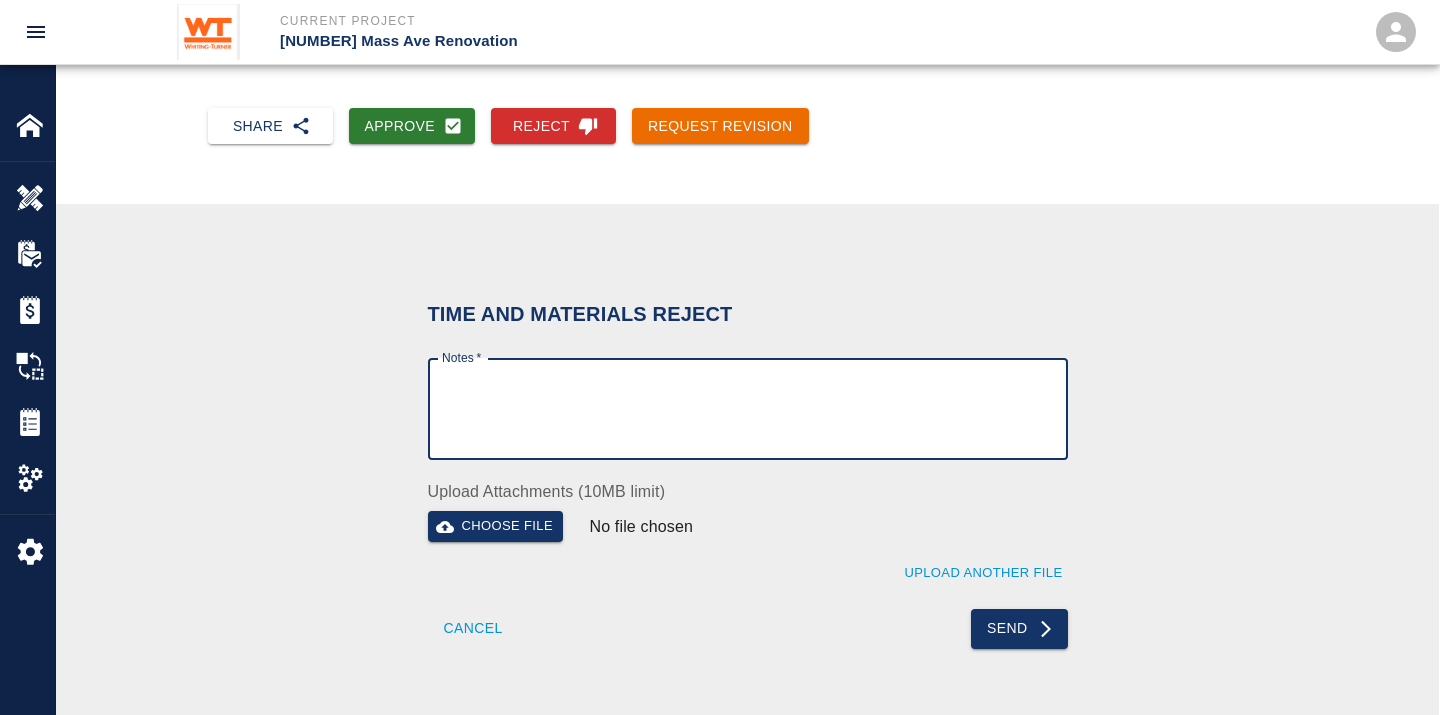 click on "Notes   *" at bounding box center (748, 409) 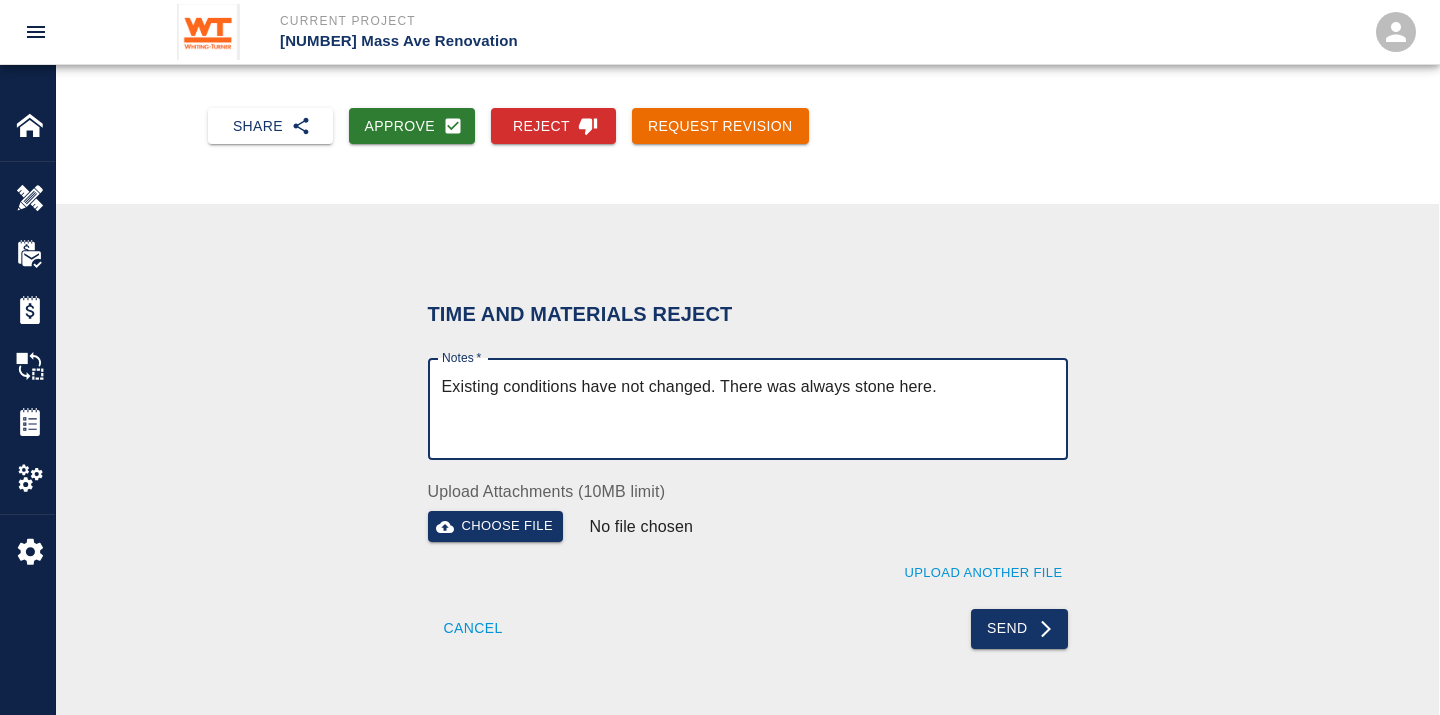 drag, startPoint x: 512, startPoint y: 392, endPoint x: 830, endPoint y: 397, distance: 318.0393 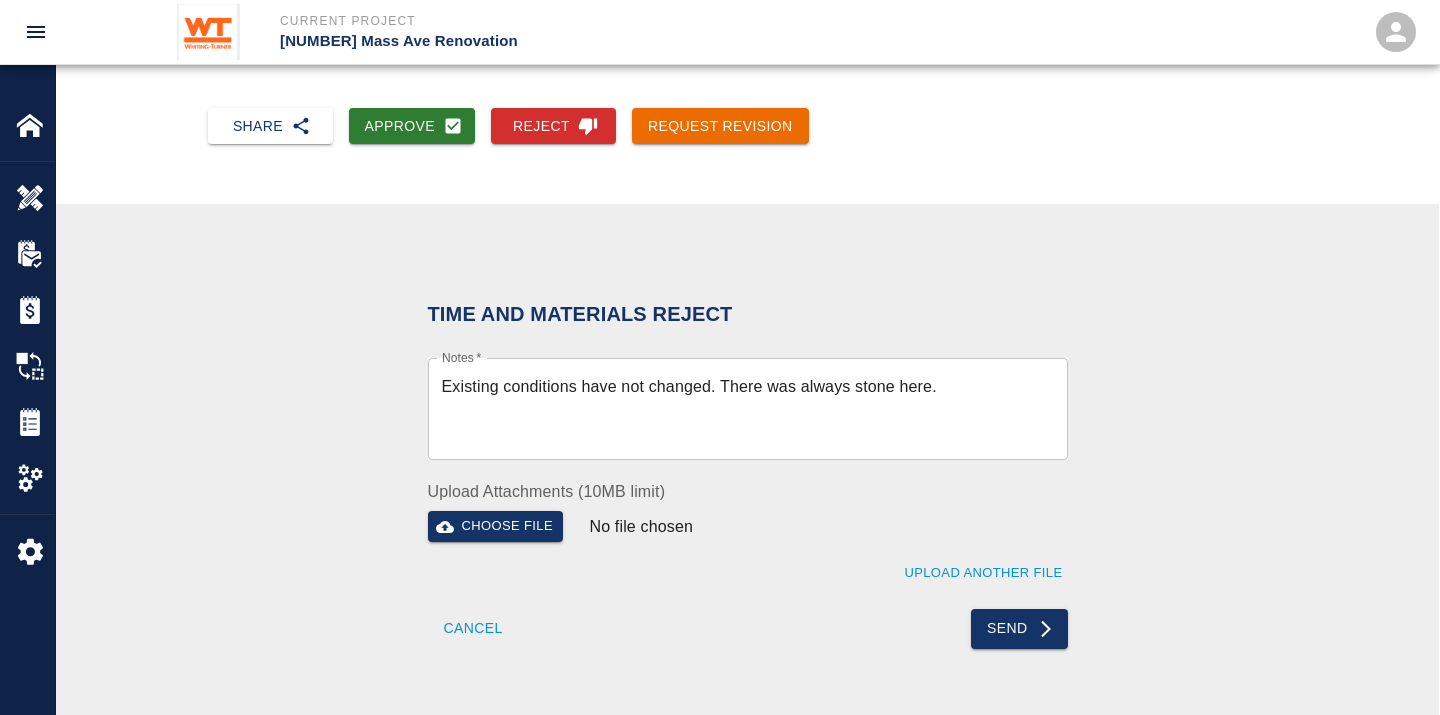 drag, startPoint x: 1045, startPoint y: 631, endPoint x: 937, endPoint y: 411, distance: 245.07957 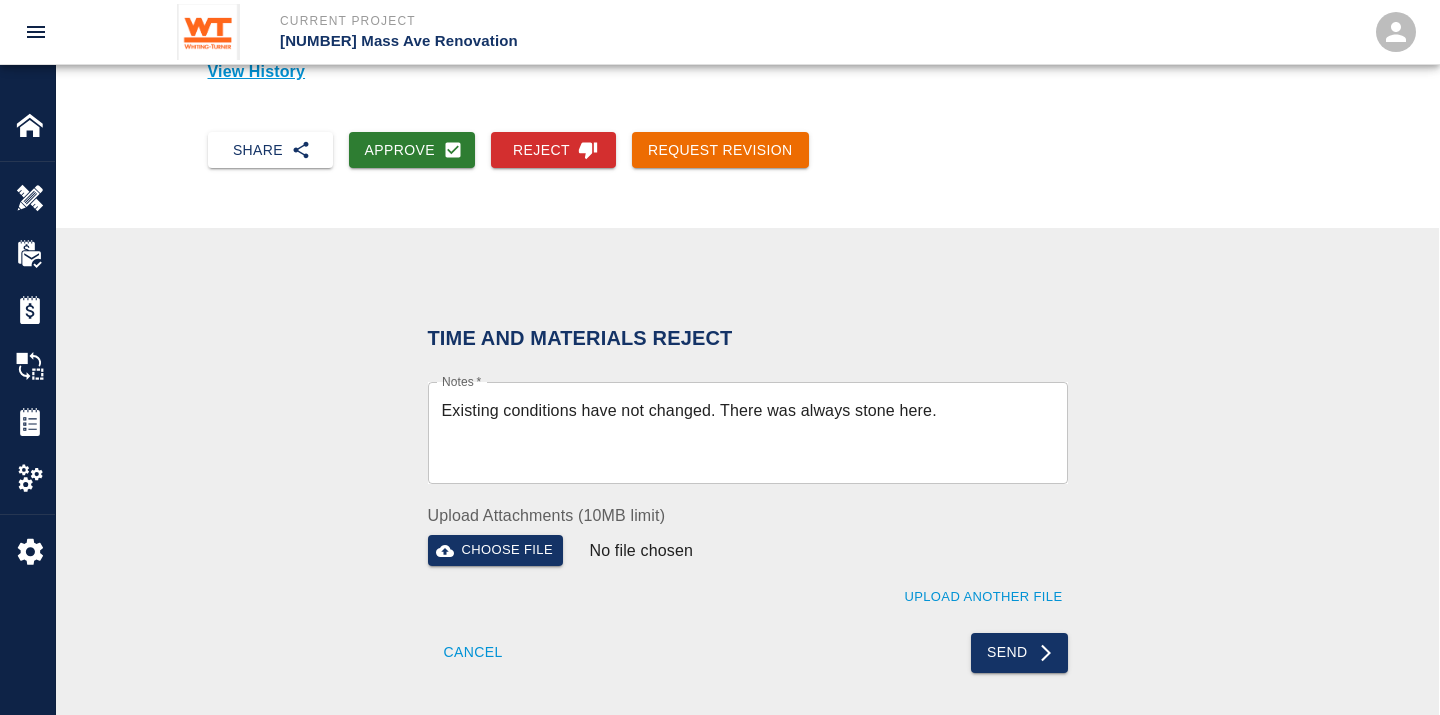 scroll, scrollTop: 333, scrollLeft: 0, axis: vertical 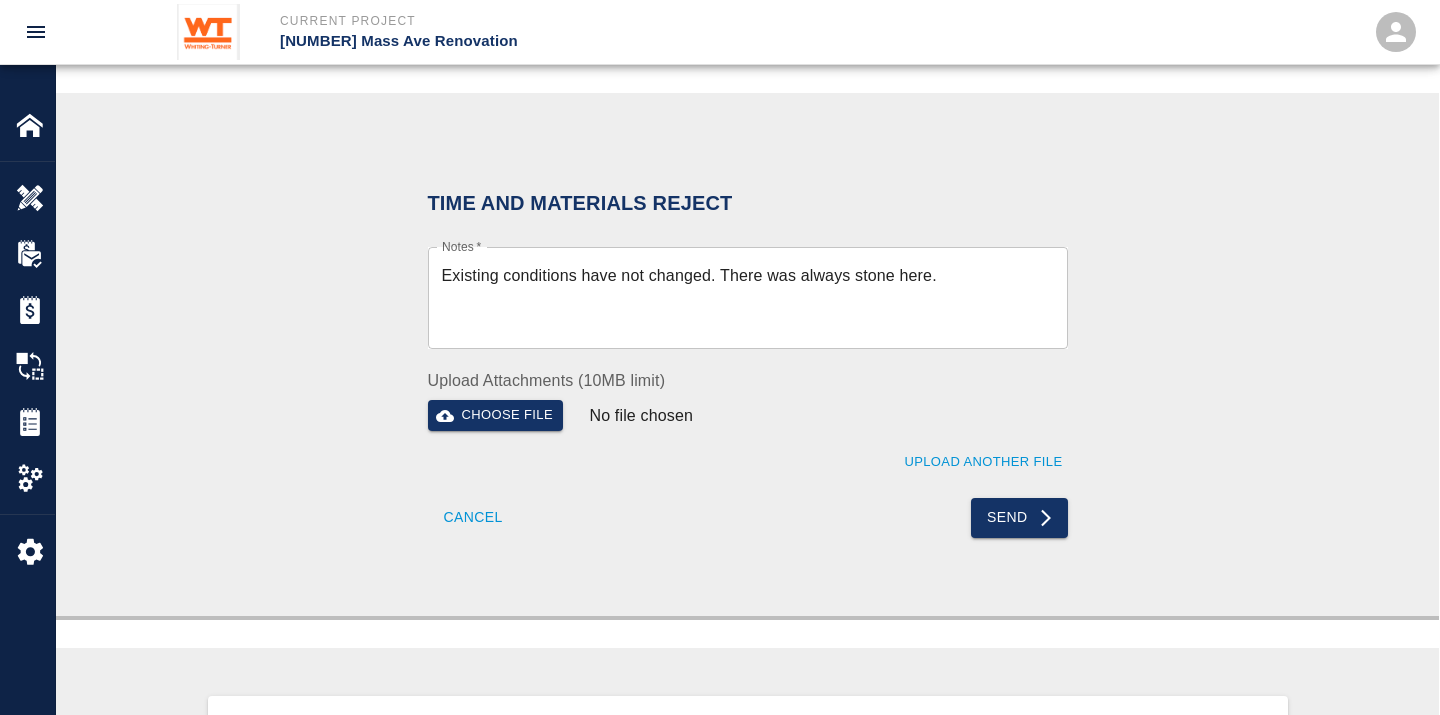 click on "Existing conditions have not changed. There was always stone here." at bounding box center [748, 298] 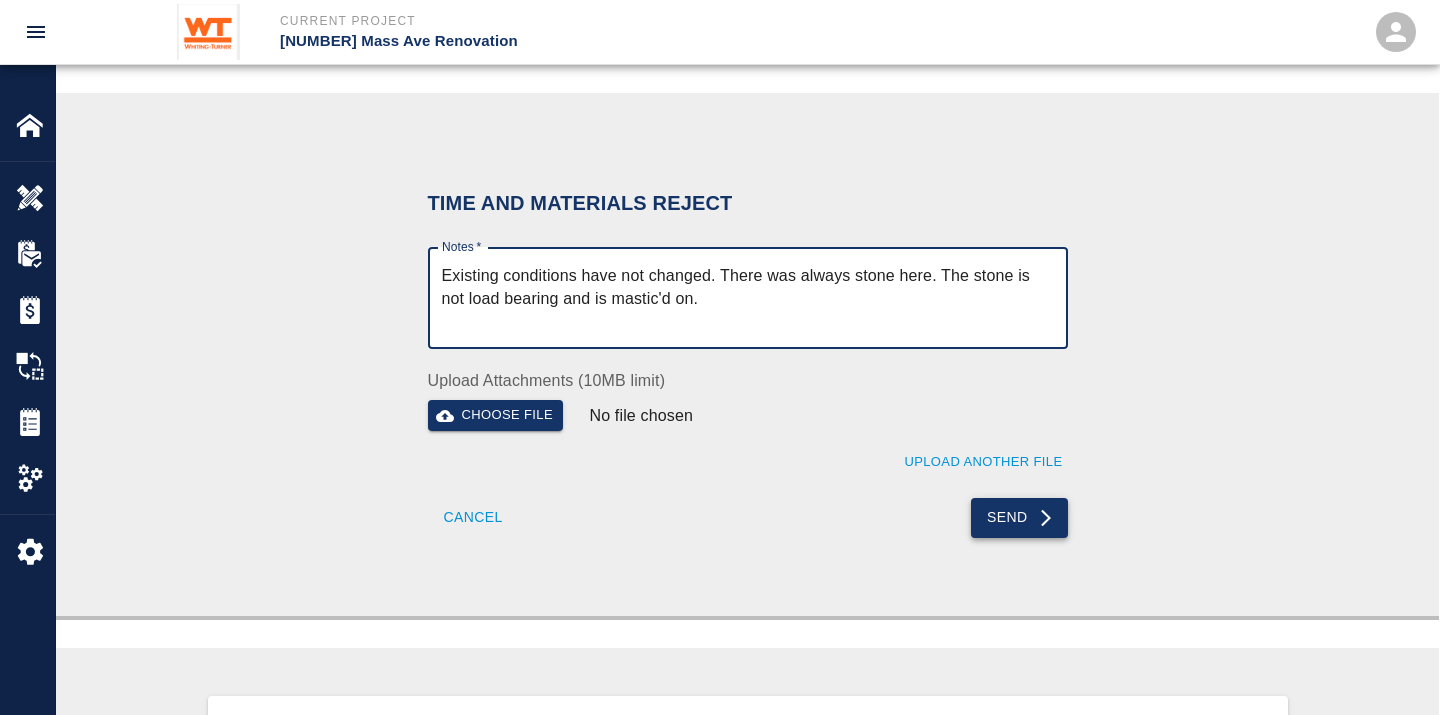 type on "Existing conditions have not changed. There was always stone here. The stone is not load bearing and is mastic'd on." 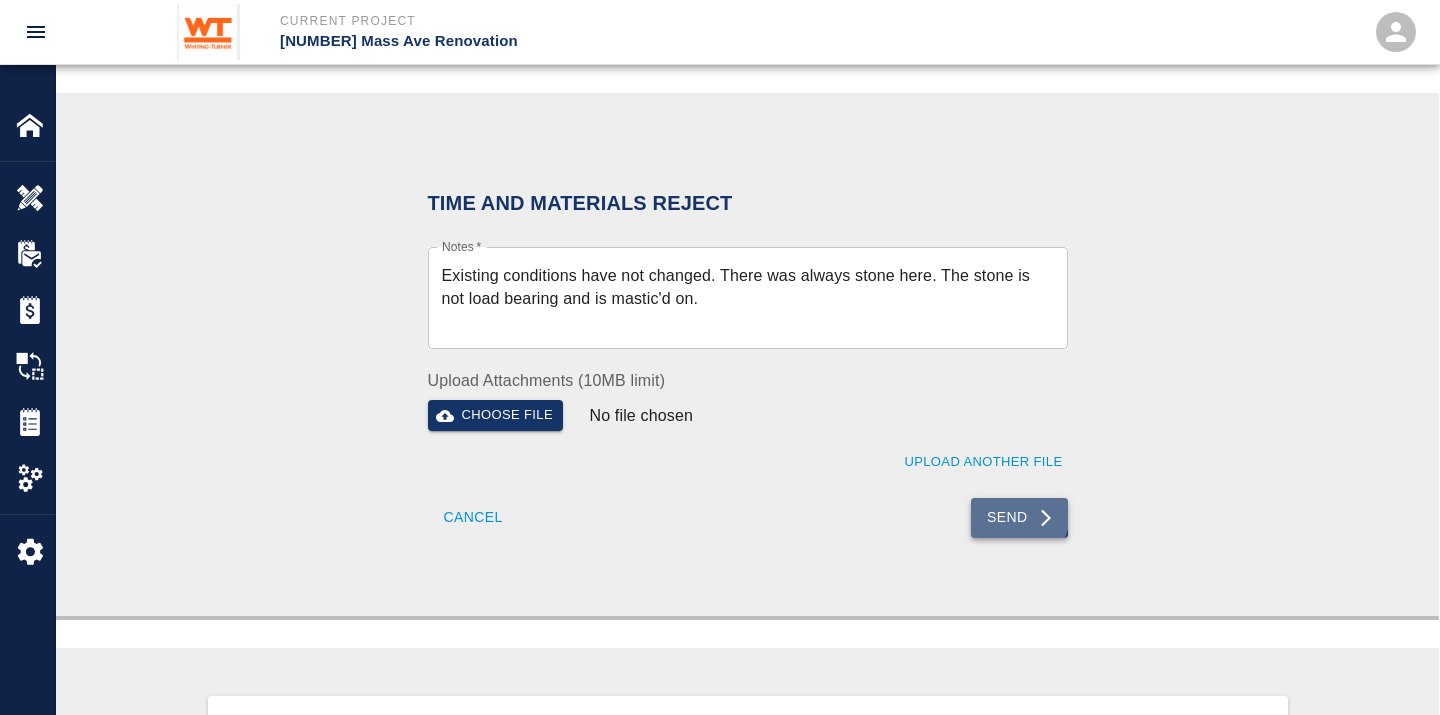 click on "Send" at bounding box center (1019, 518) 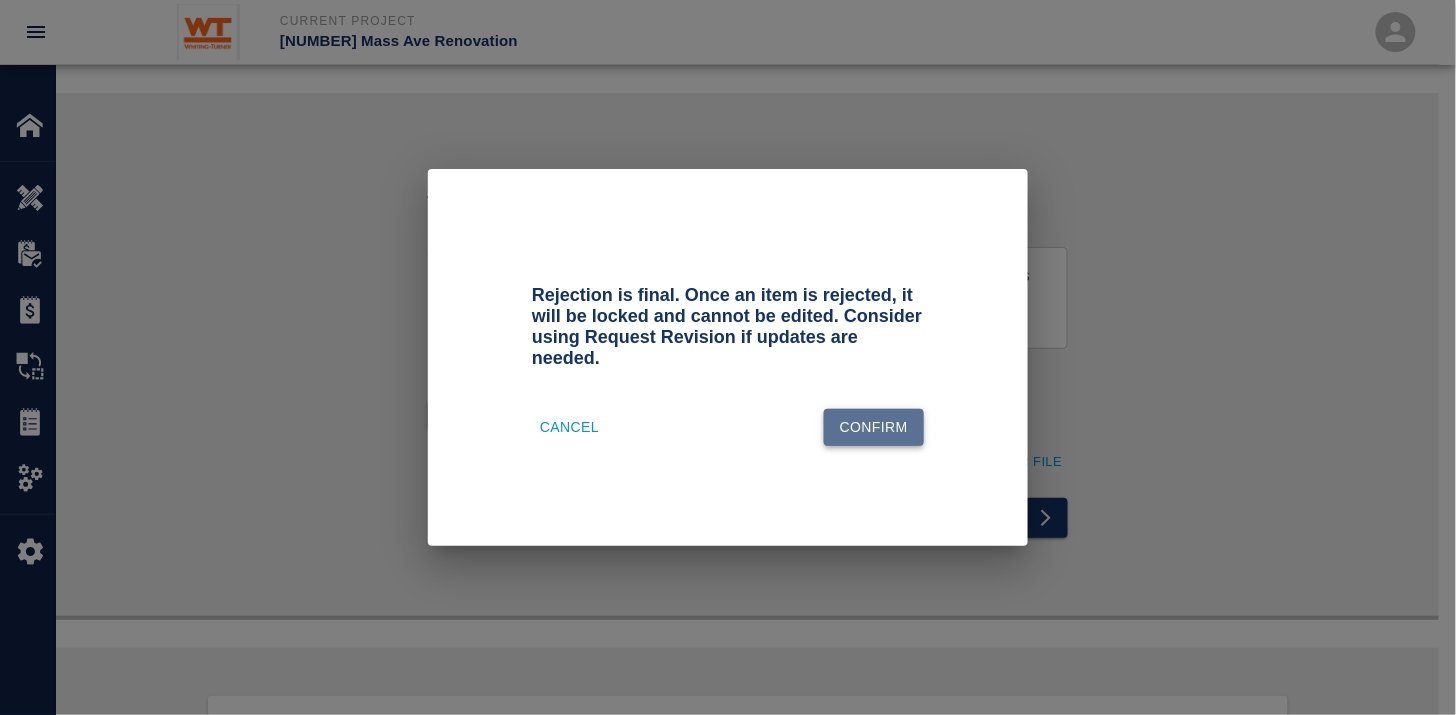 click on "Confirm" at bounding box center (874, 427) 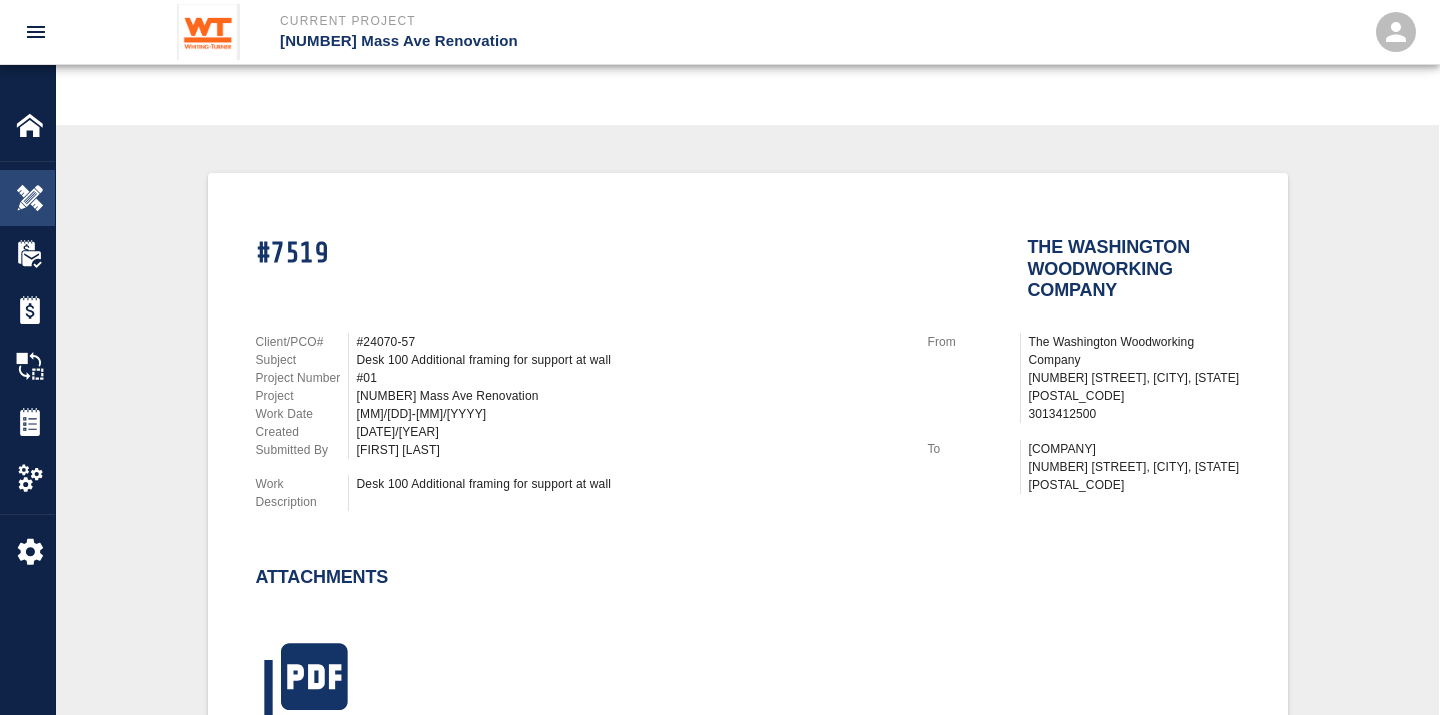 click at bounding box center [30, 198] 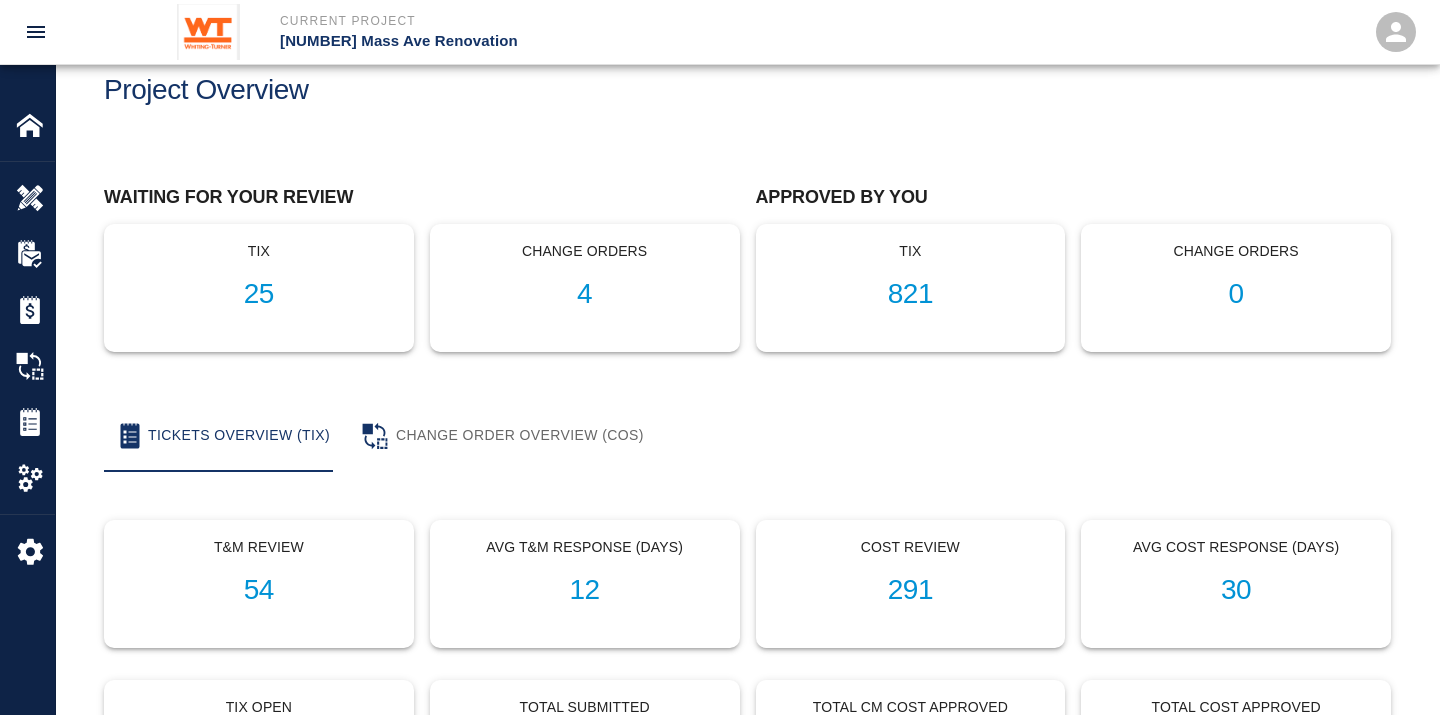 scroll, scrollTop: 0, scrollLeft: 0, axis: both 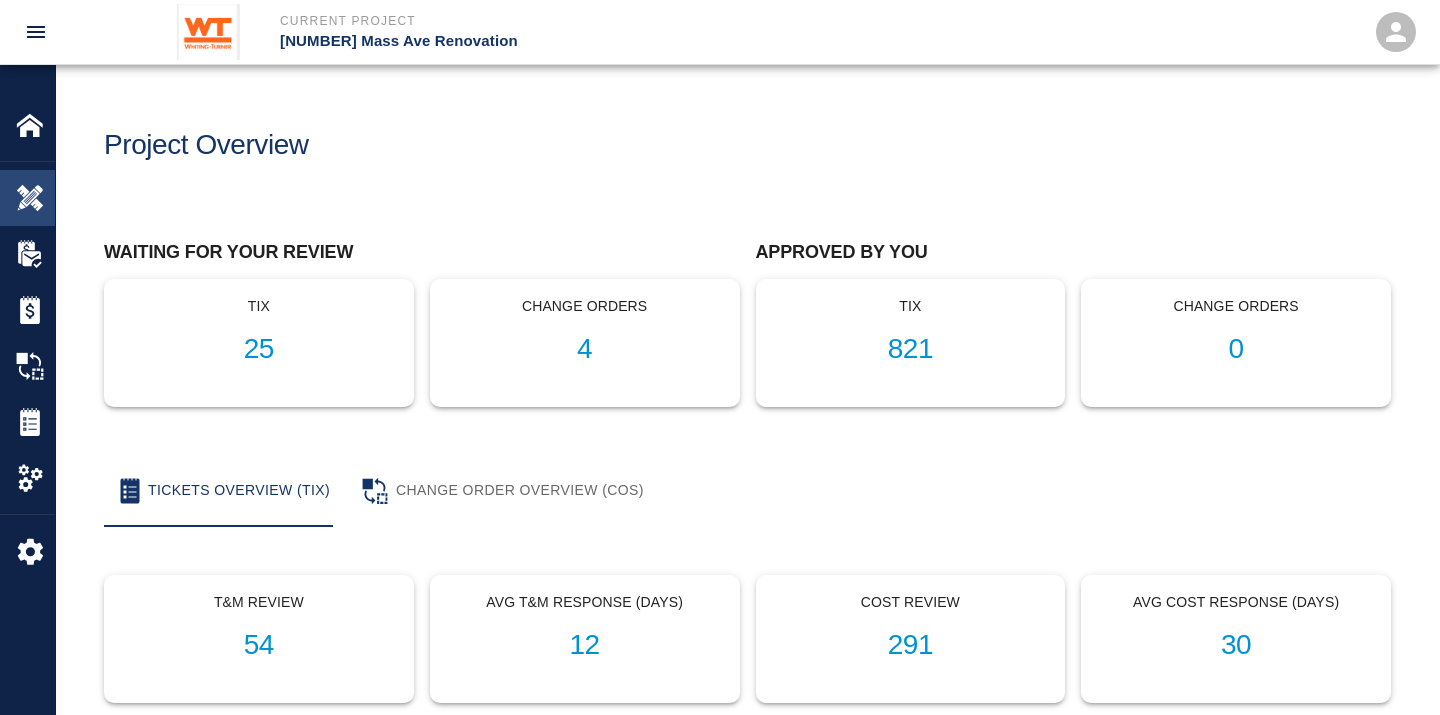 click at bounding box center (30, 198) 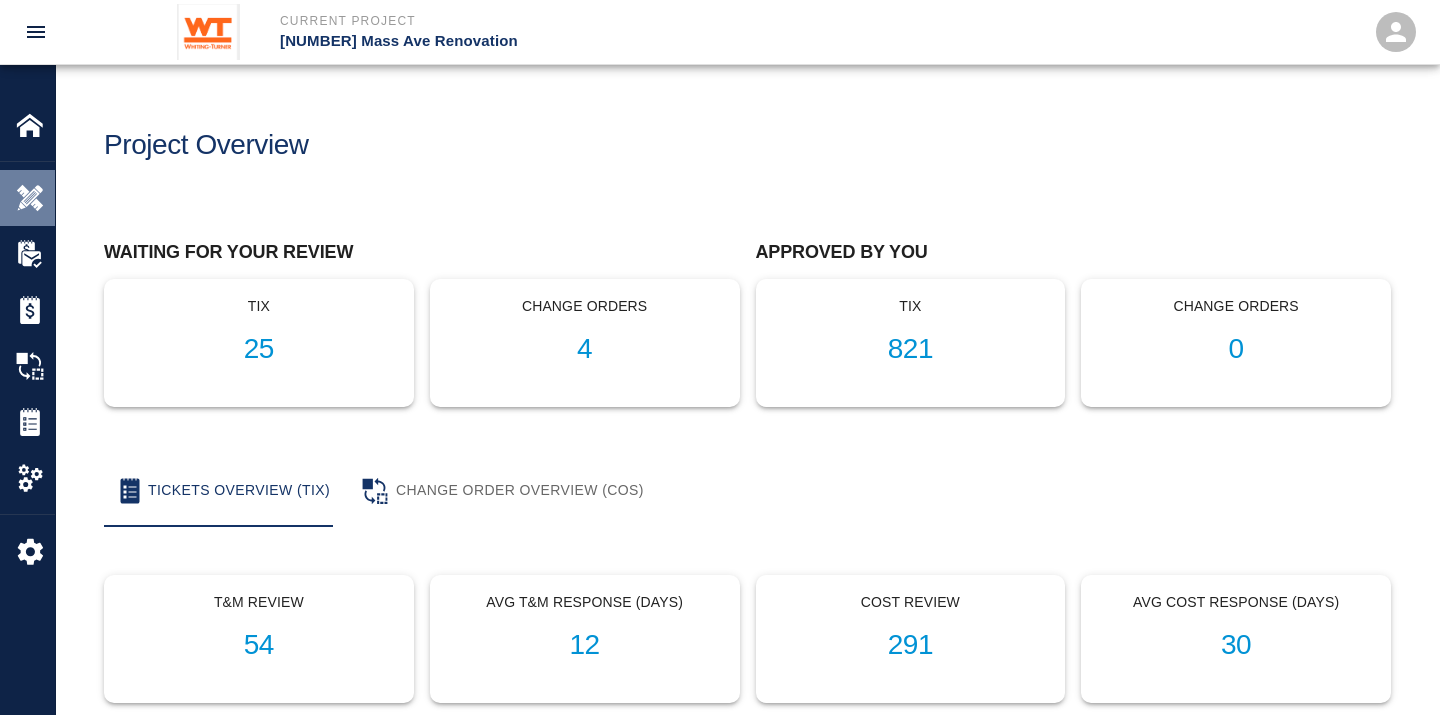 click at bounding box center [30, 198] 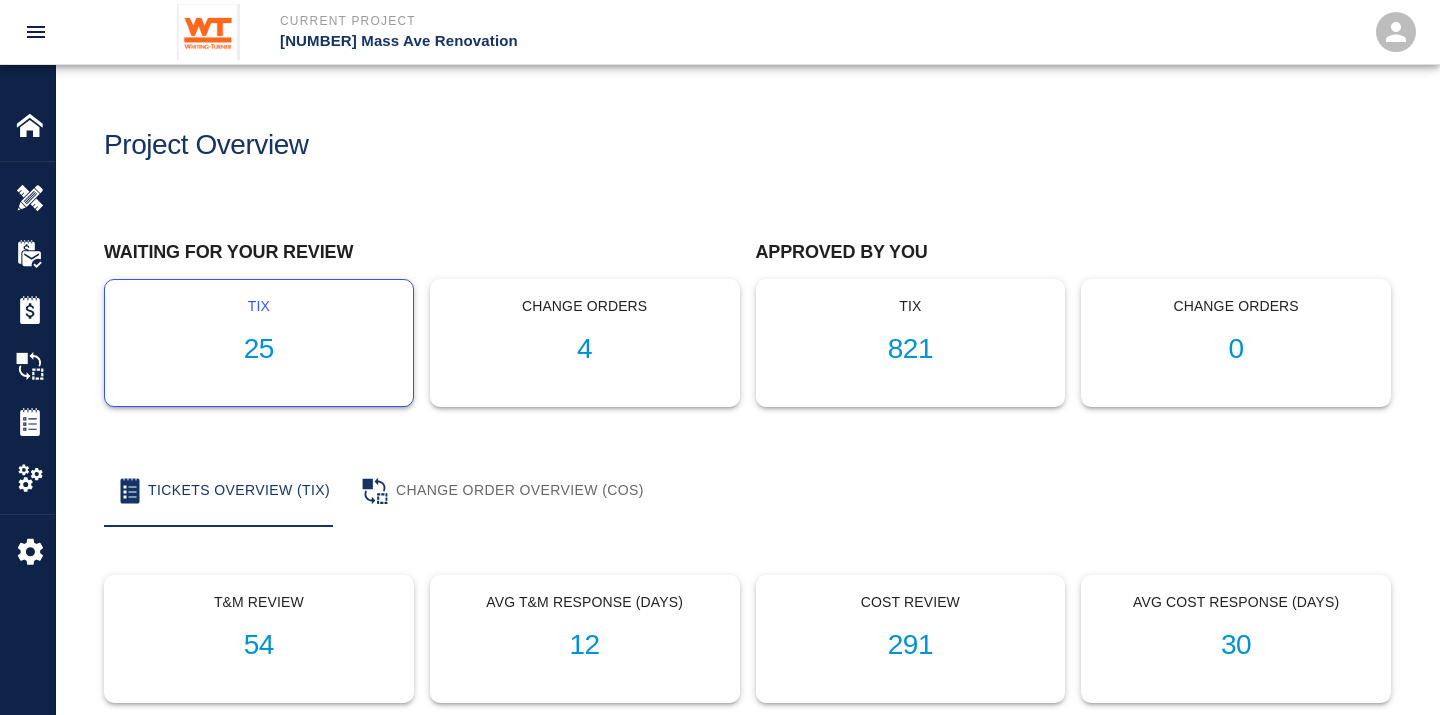 click on "25" at bounding box center [259, 349] 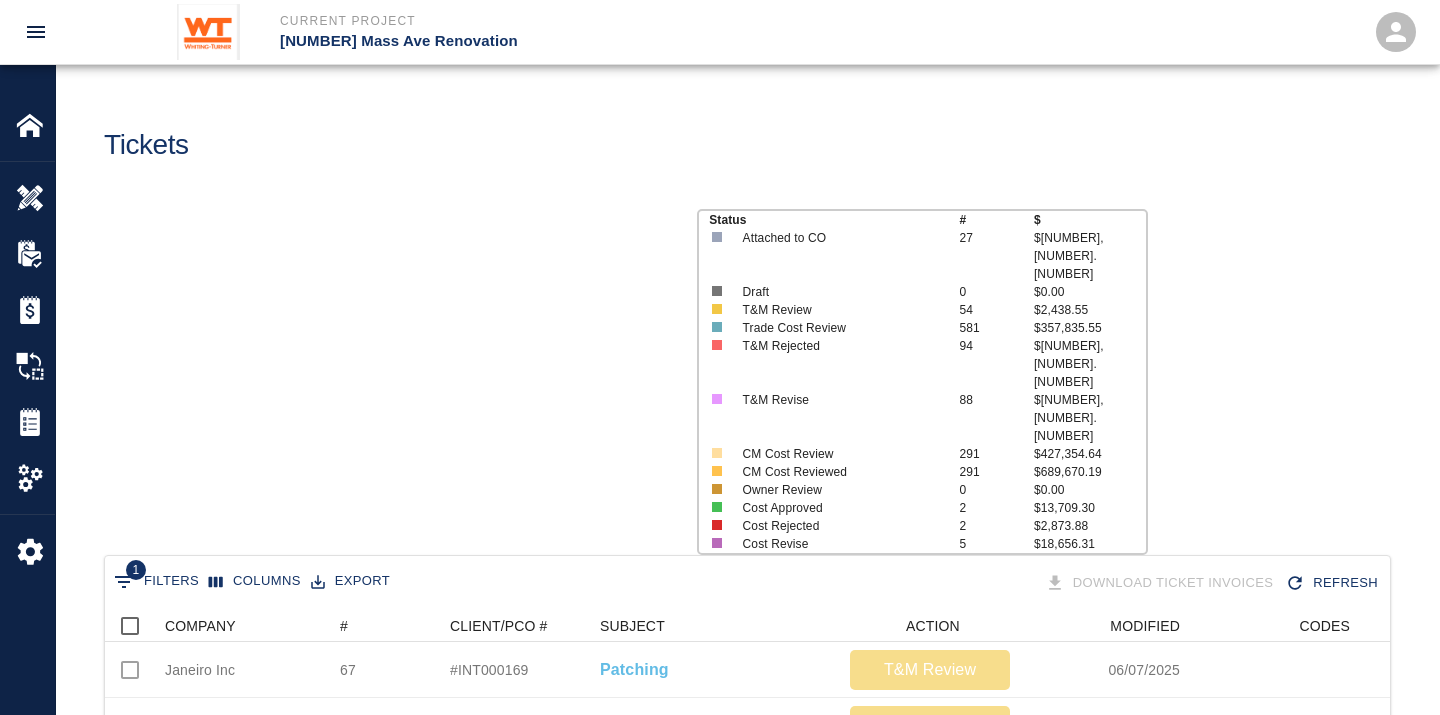 scroll, scrollTop: 17, scrollLeft: 17, axis: both 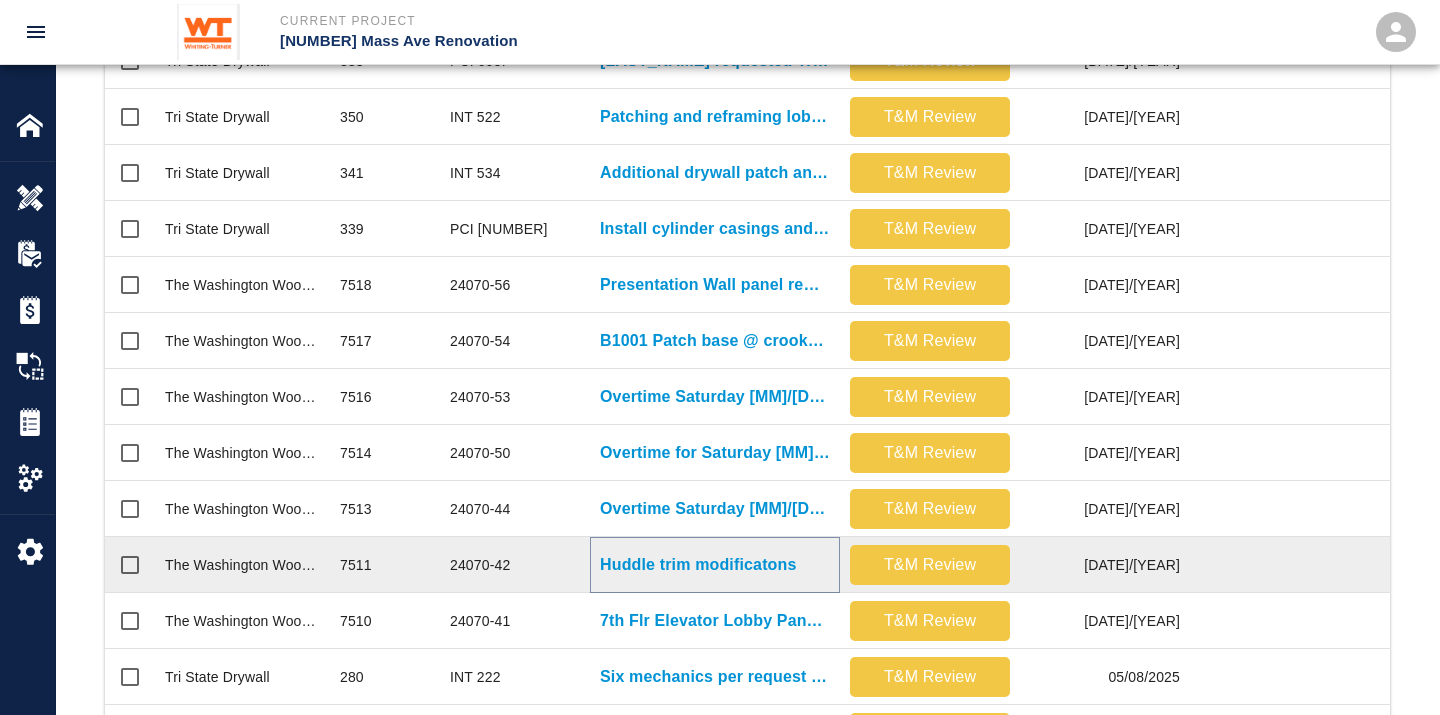click on "Huddle trim modificatons" at bounding box center (698, 565) 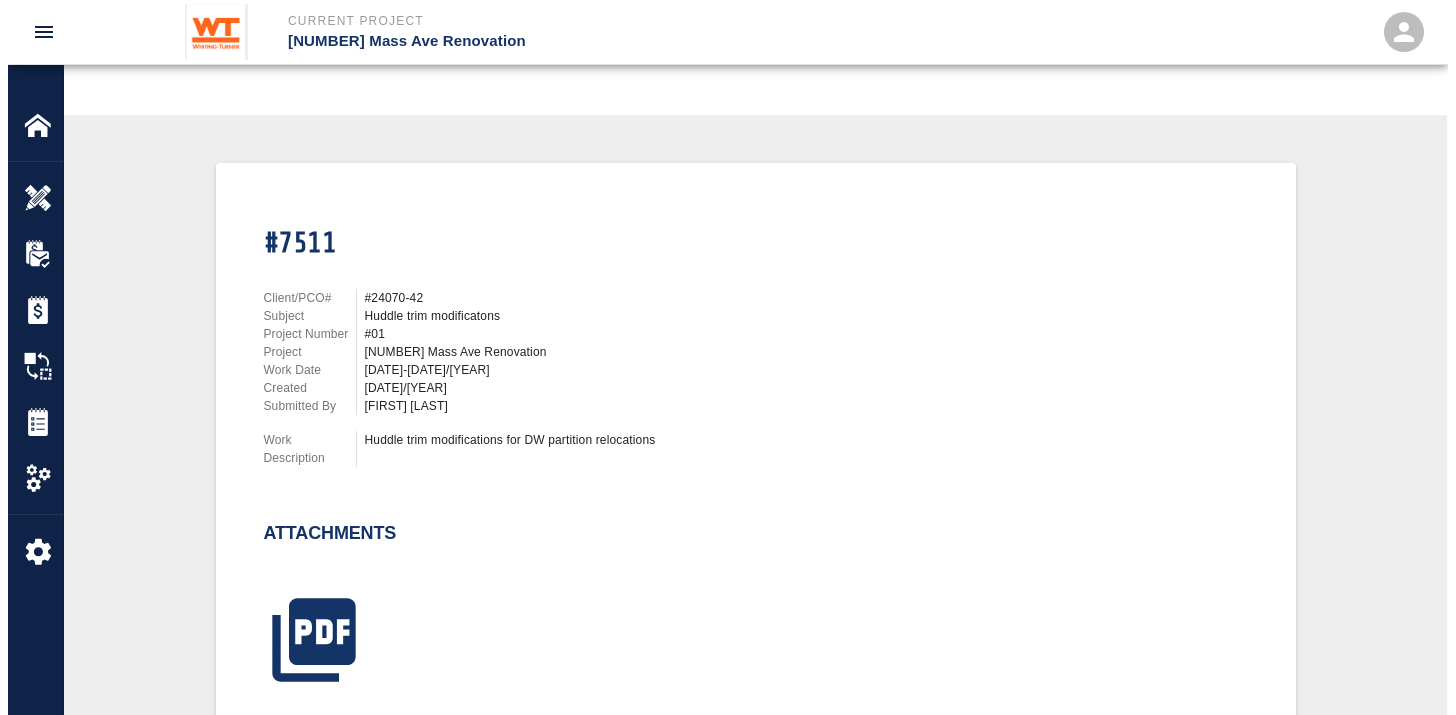 scroll, scrollTop: 344, scrollLeft: 0, axis: vertical 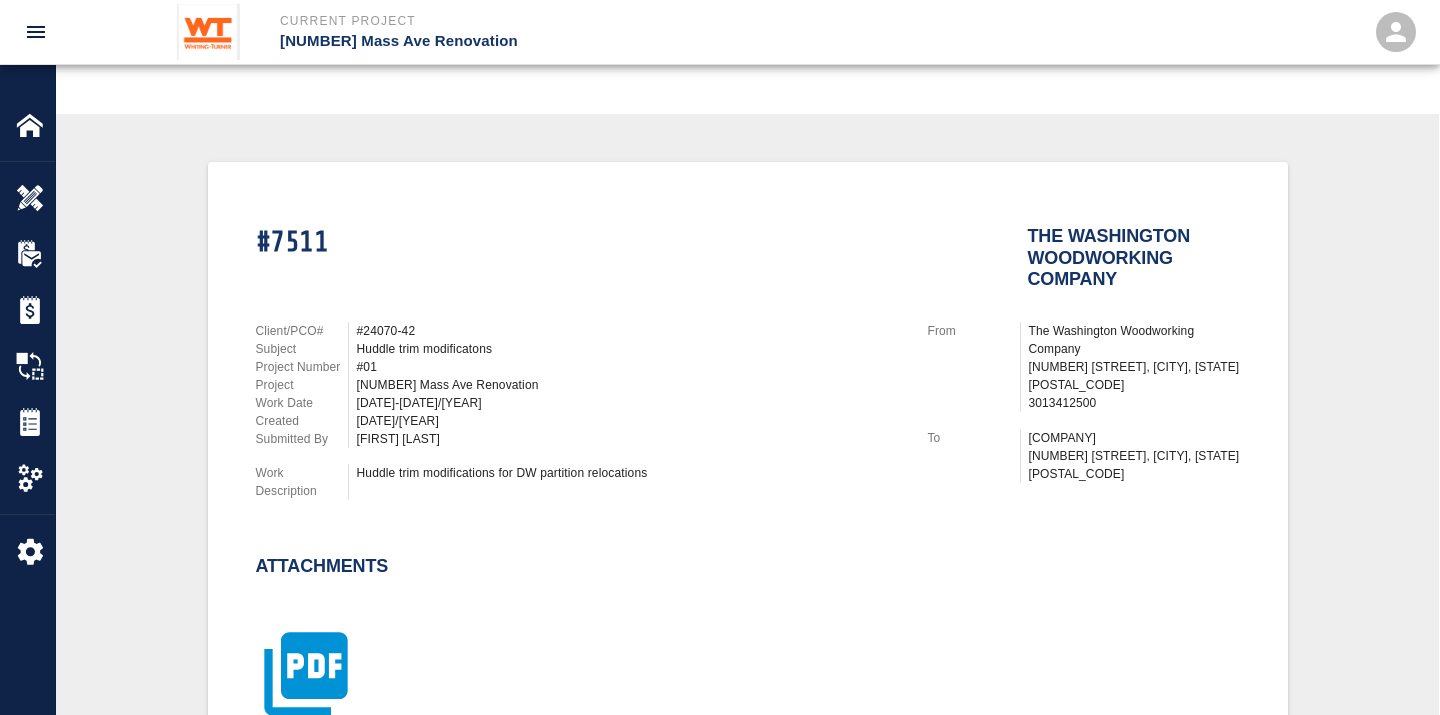 click at bounding box center (305, 673) 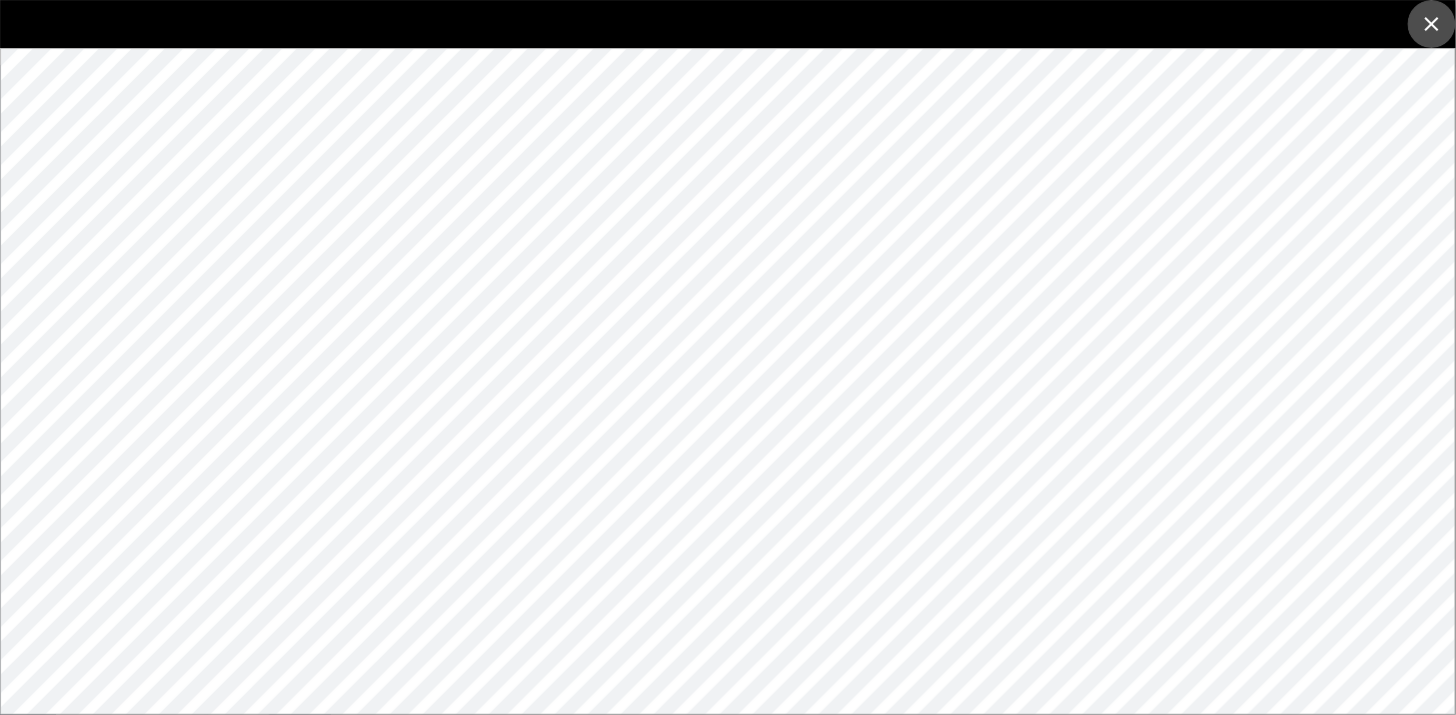 click at bounding box center [1432, 24] 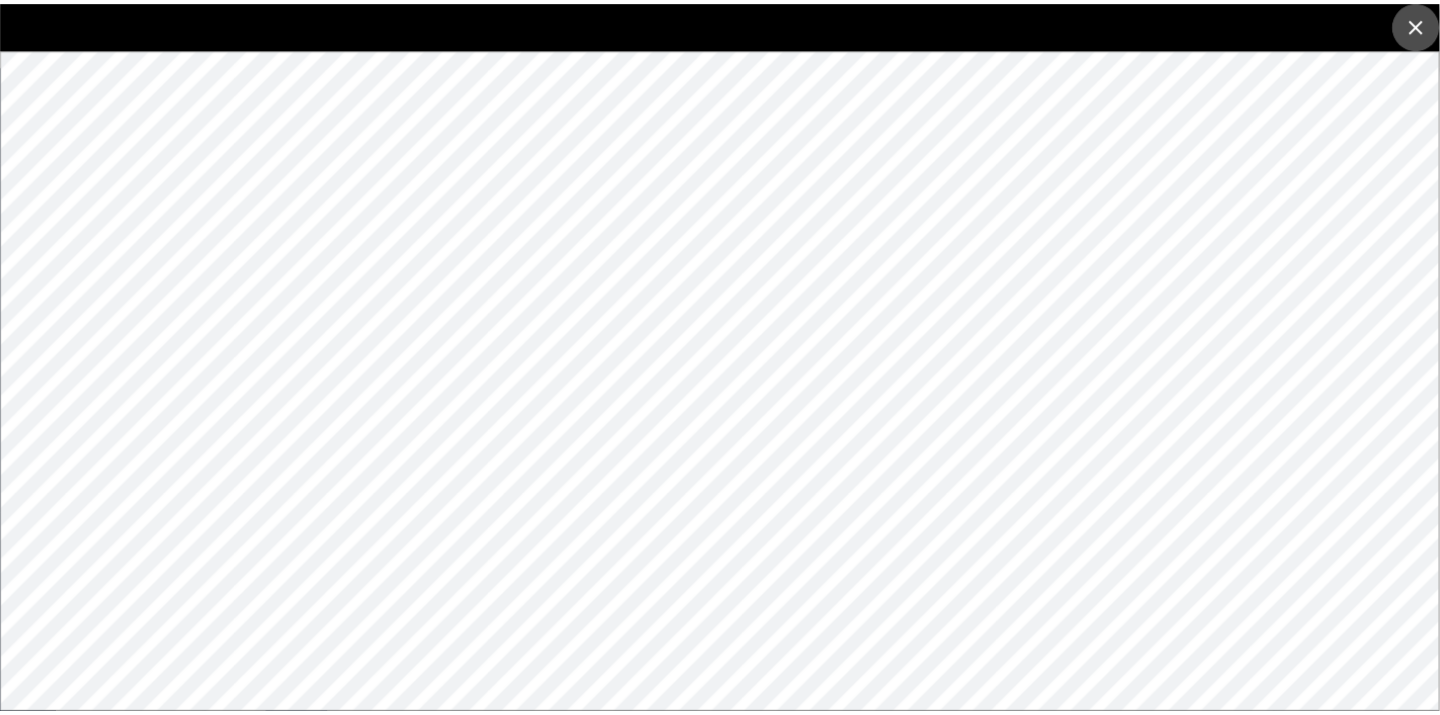 scroll, scrollTop: 347, scrollLeft: 0, axis: vertical 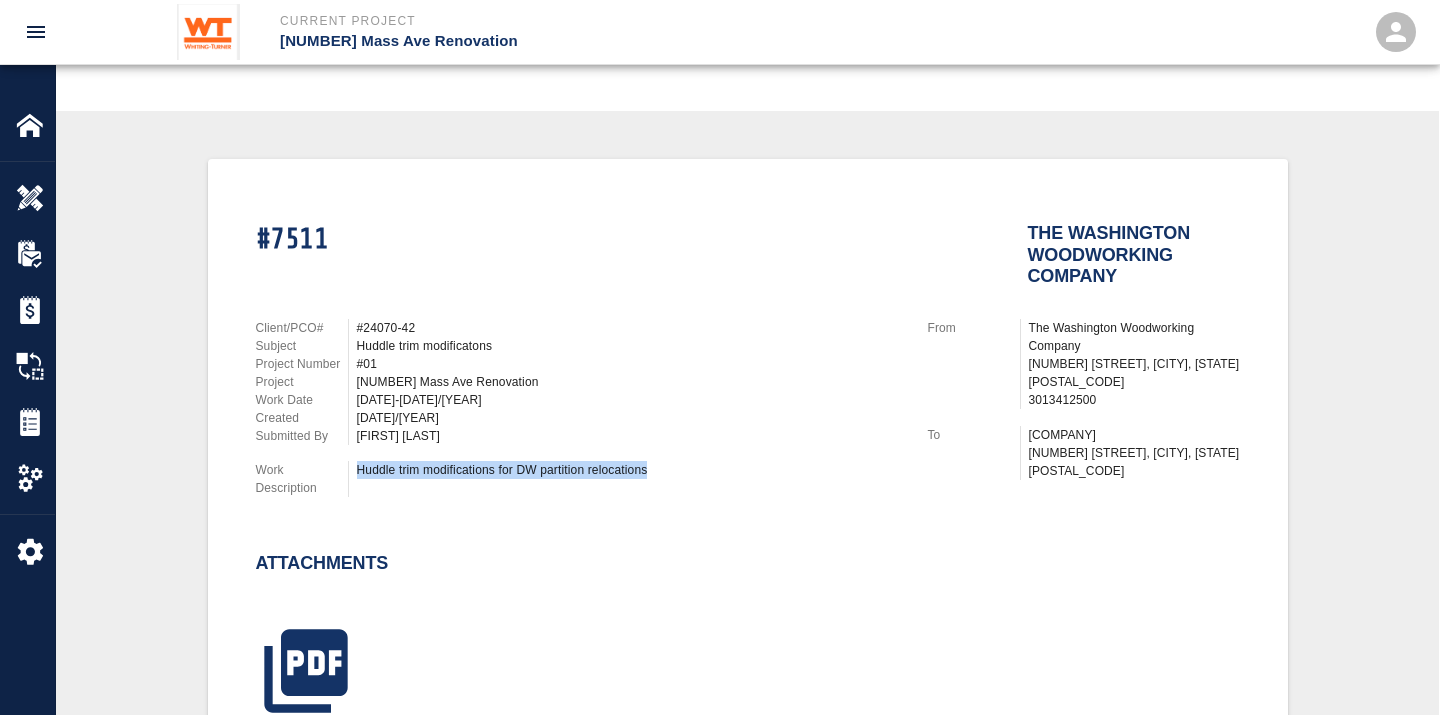 drag, startPoint x: 357, startPoint y: 456, endPoint x: 652, endPoint y: 461, distance: 295.04236 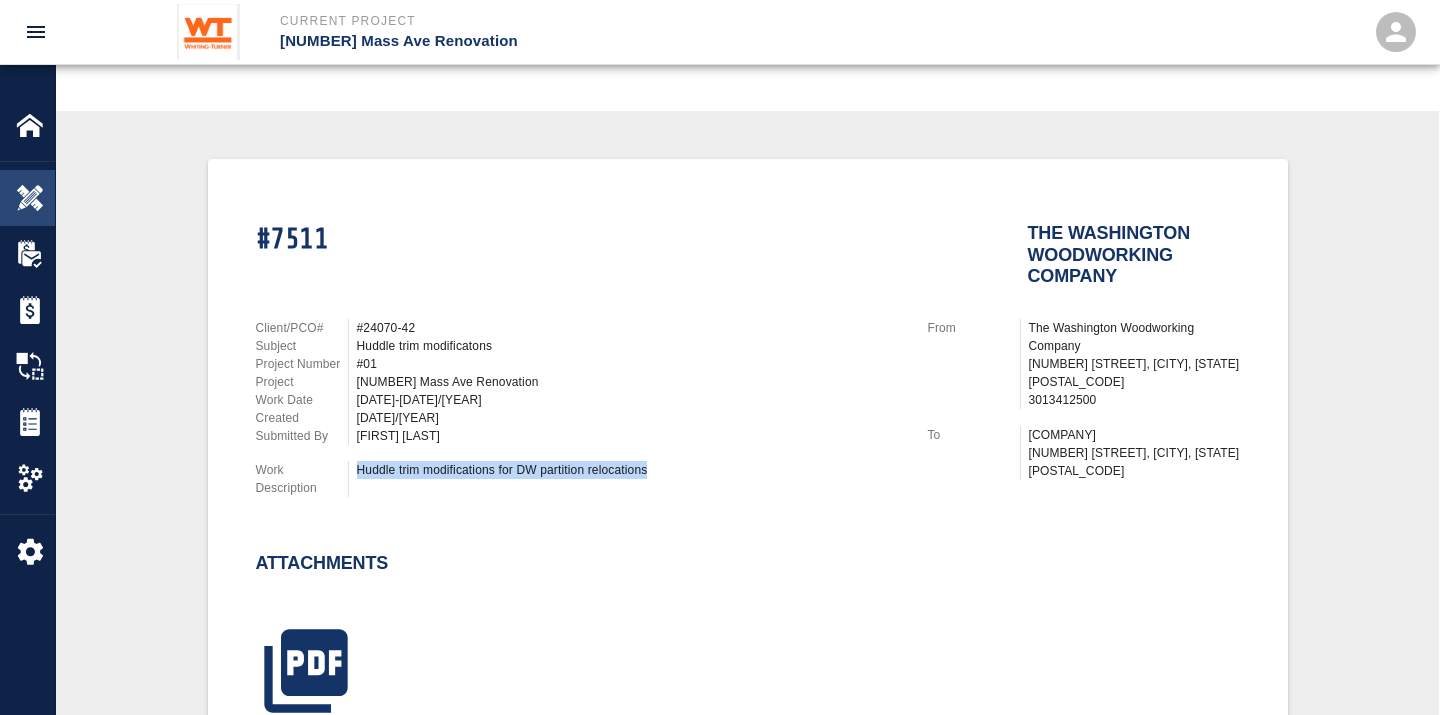 click at bounding box center (30, 198) 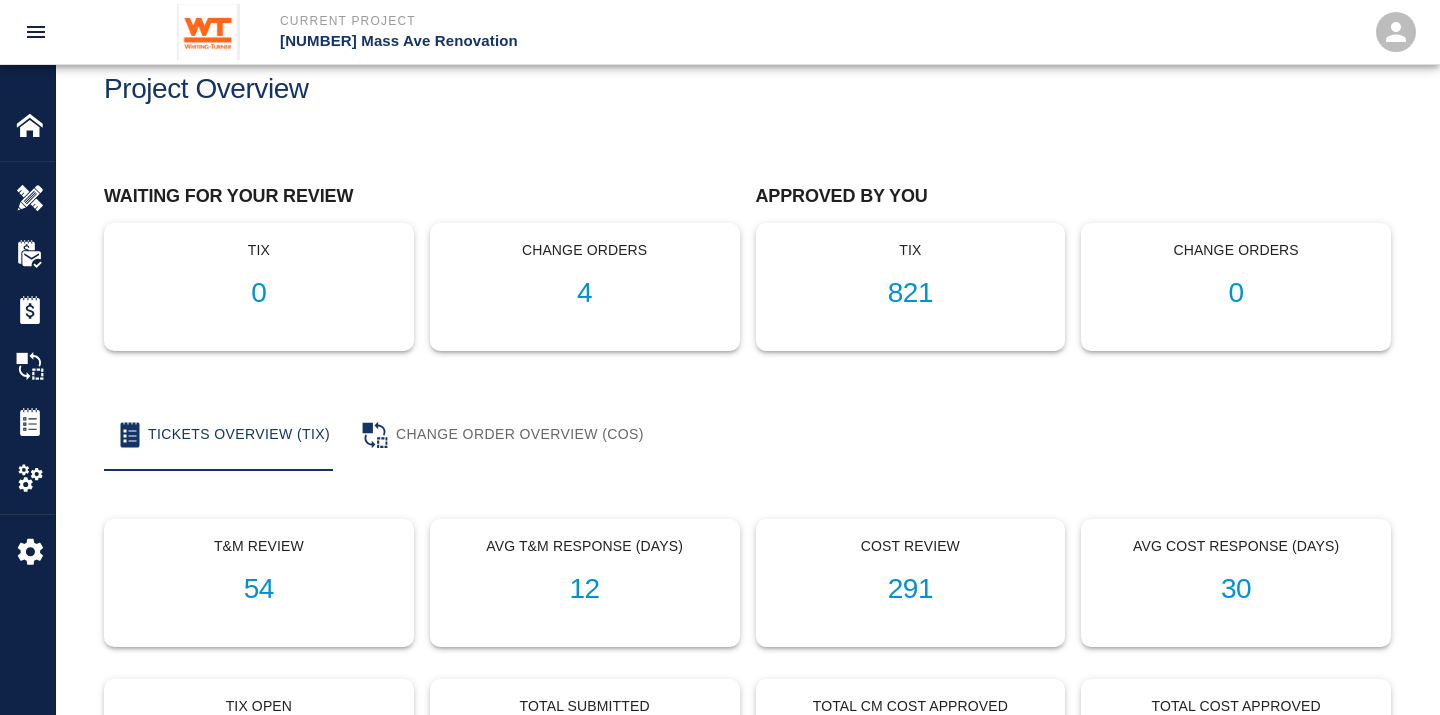 scroll, scrollTop: 0, scrollLeft: 0, axis: both 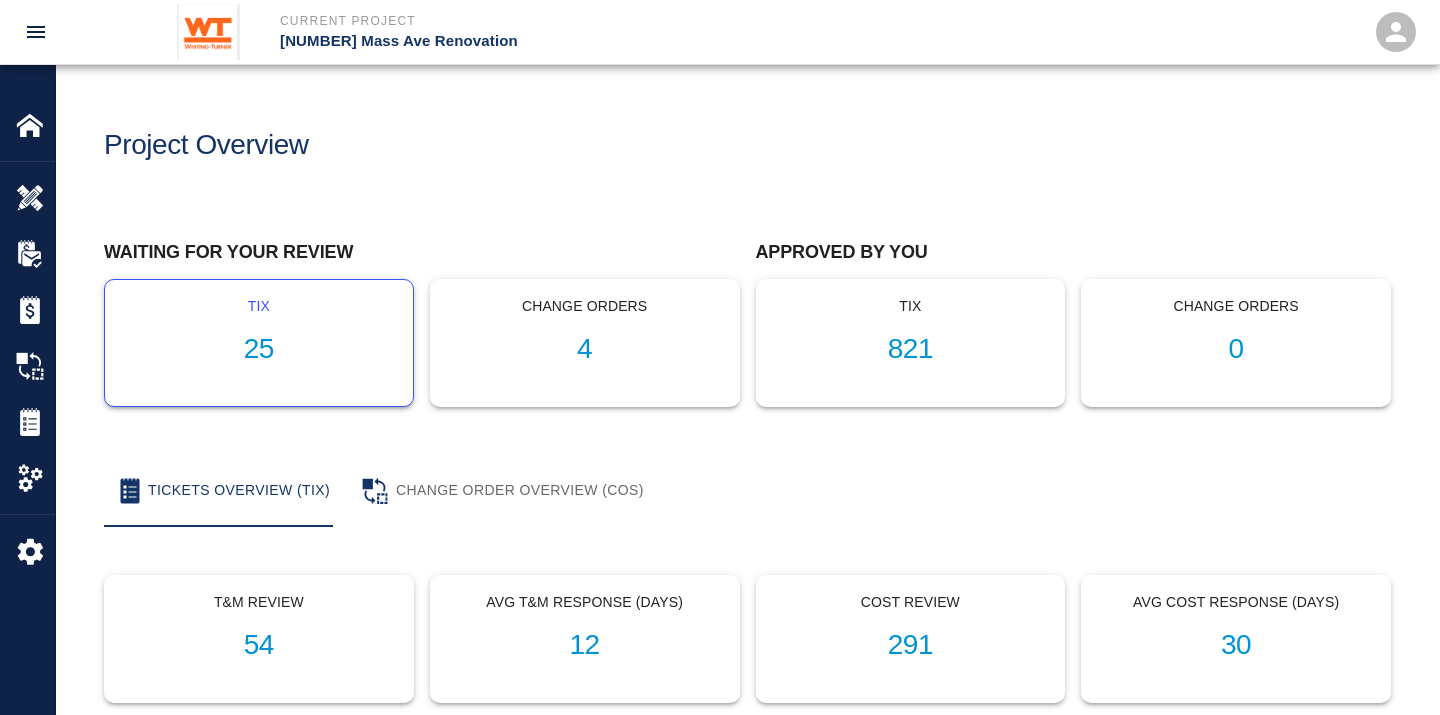 click on "25" at bounding box center (259, 349) 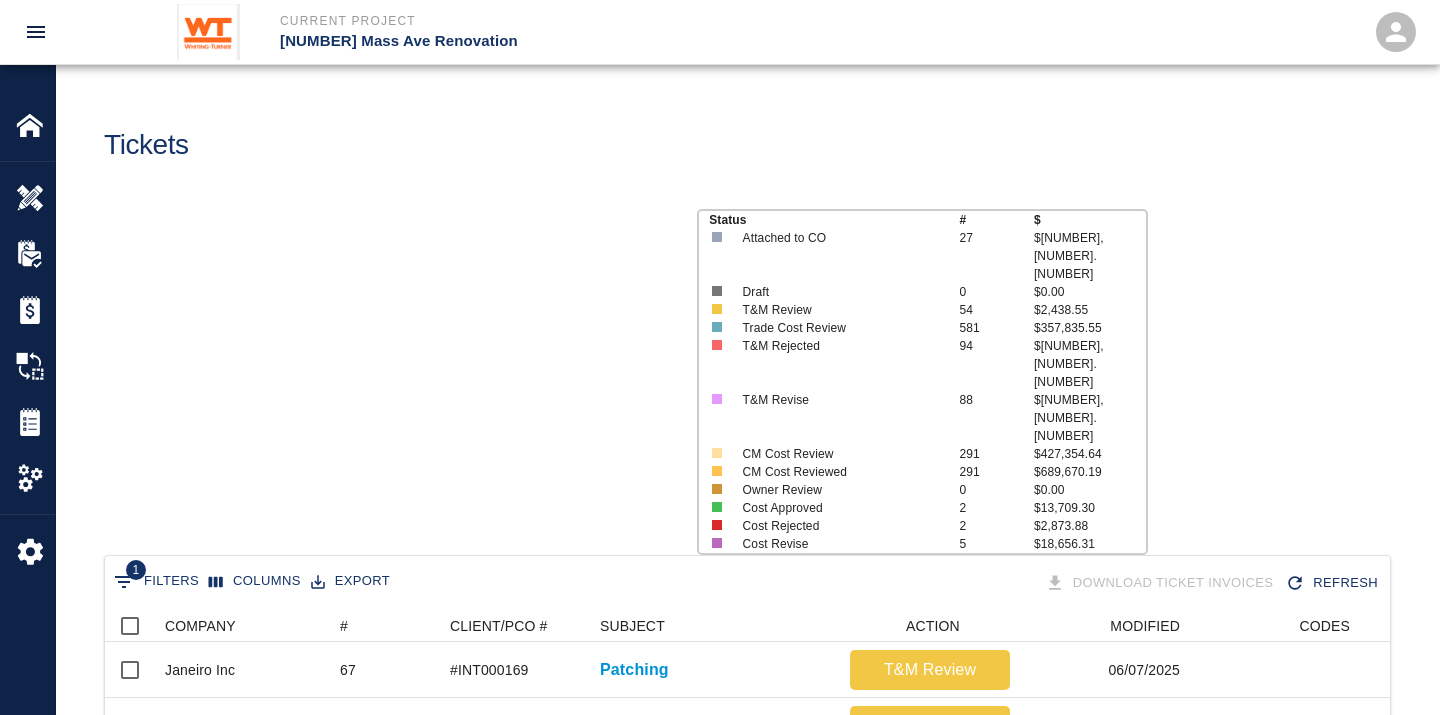 scroll, scrollTop: 17, scrollLeft: 17, axis: both 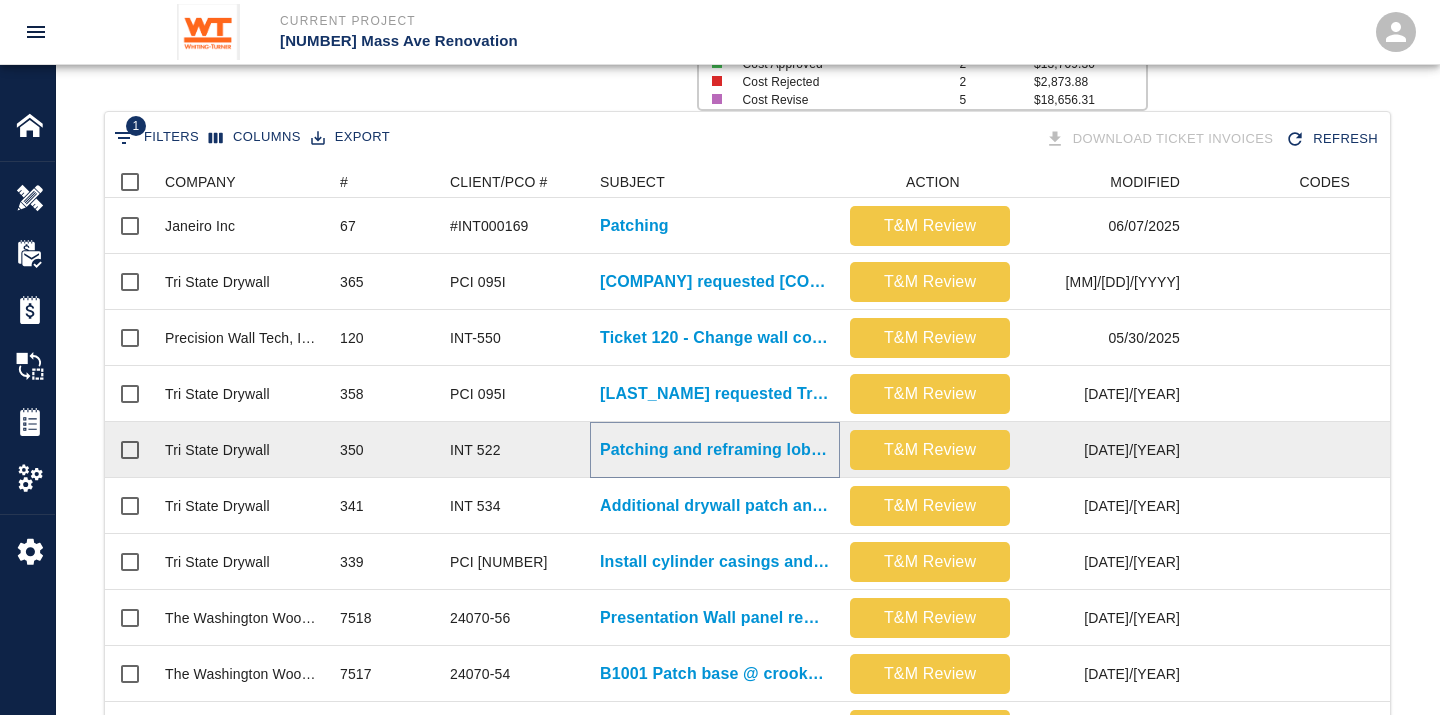click on "Patching and reframing lobby ceilings around stone work." at bounding box center [715, 450] 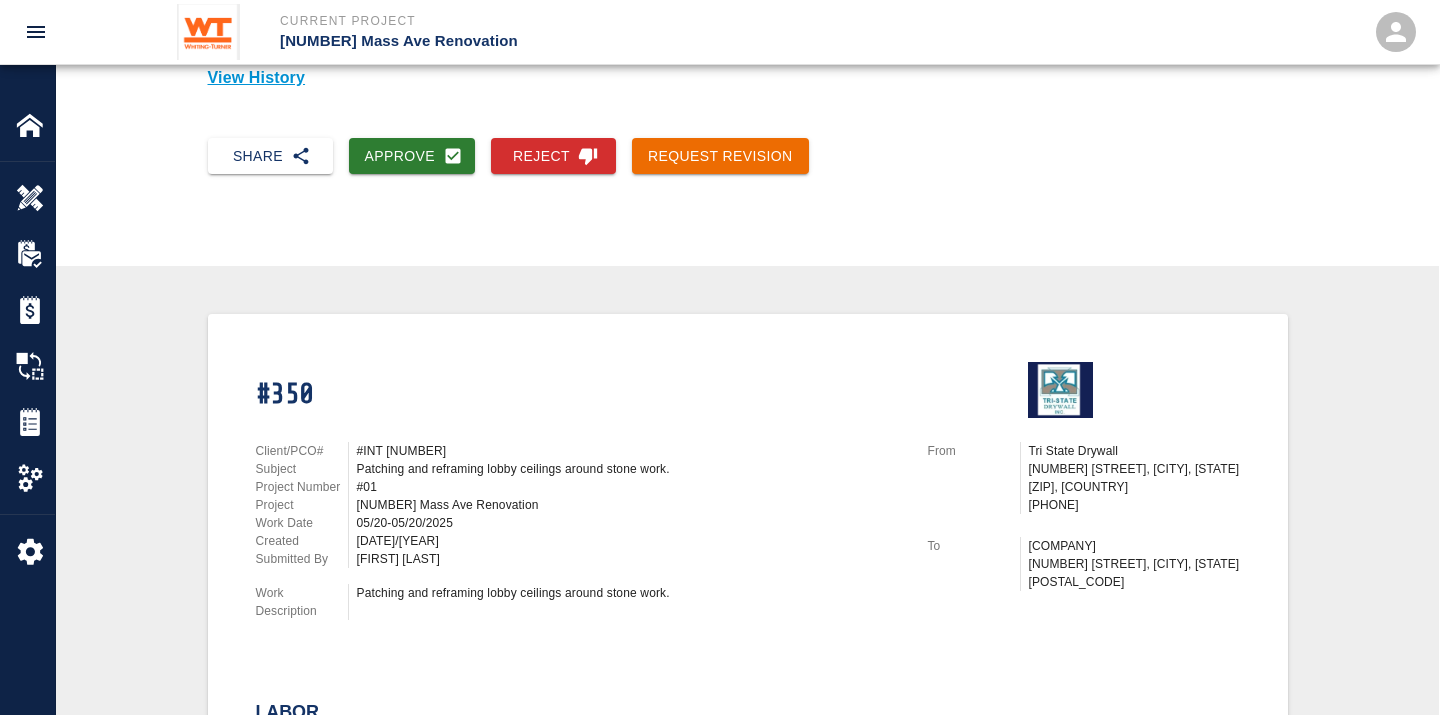 scroll, scrollTop: 333, scrollLeft: 0, axis: vertical 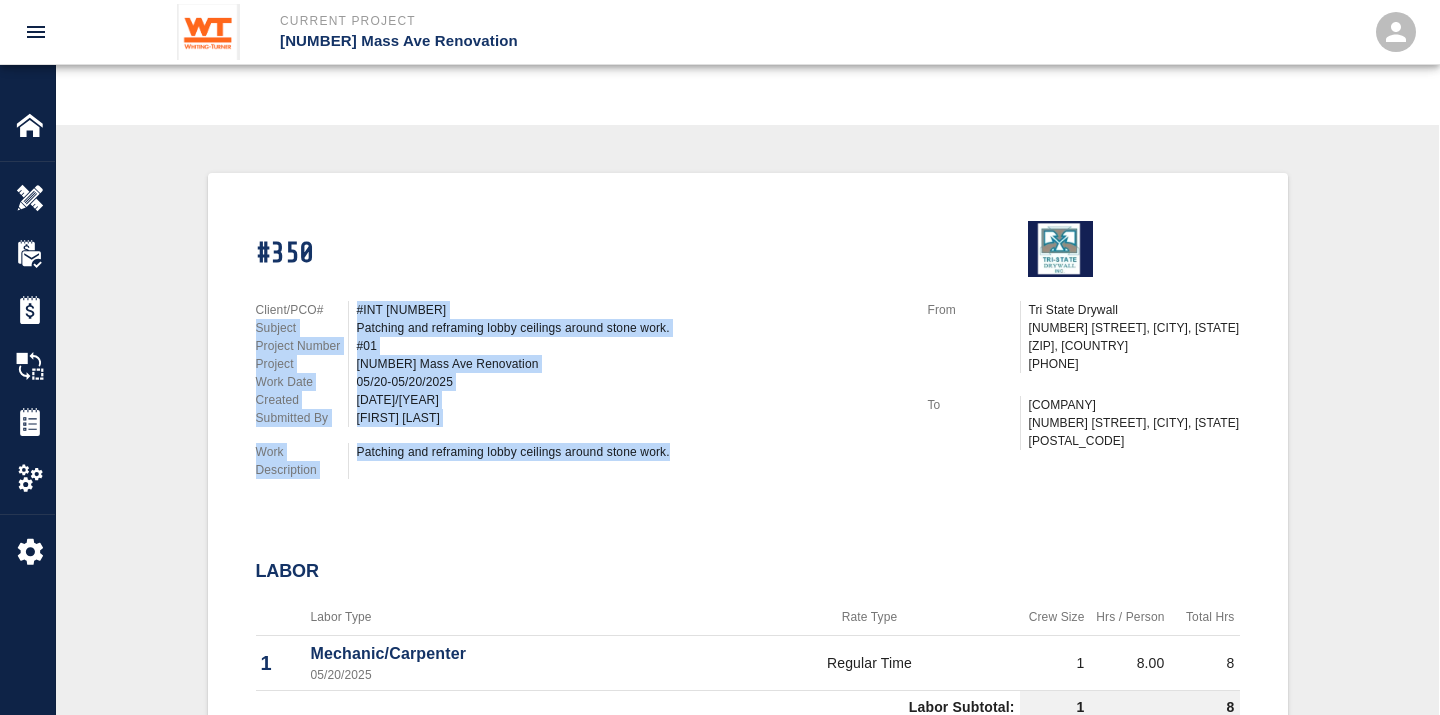 drag, startPoint x: 680, startPoint y: 440, endPoint x: 343, endPoint y: 287, distance: 370.10538 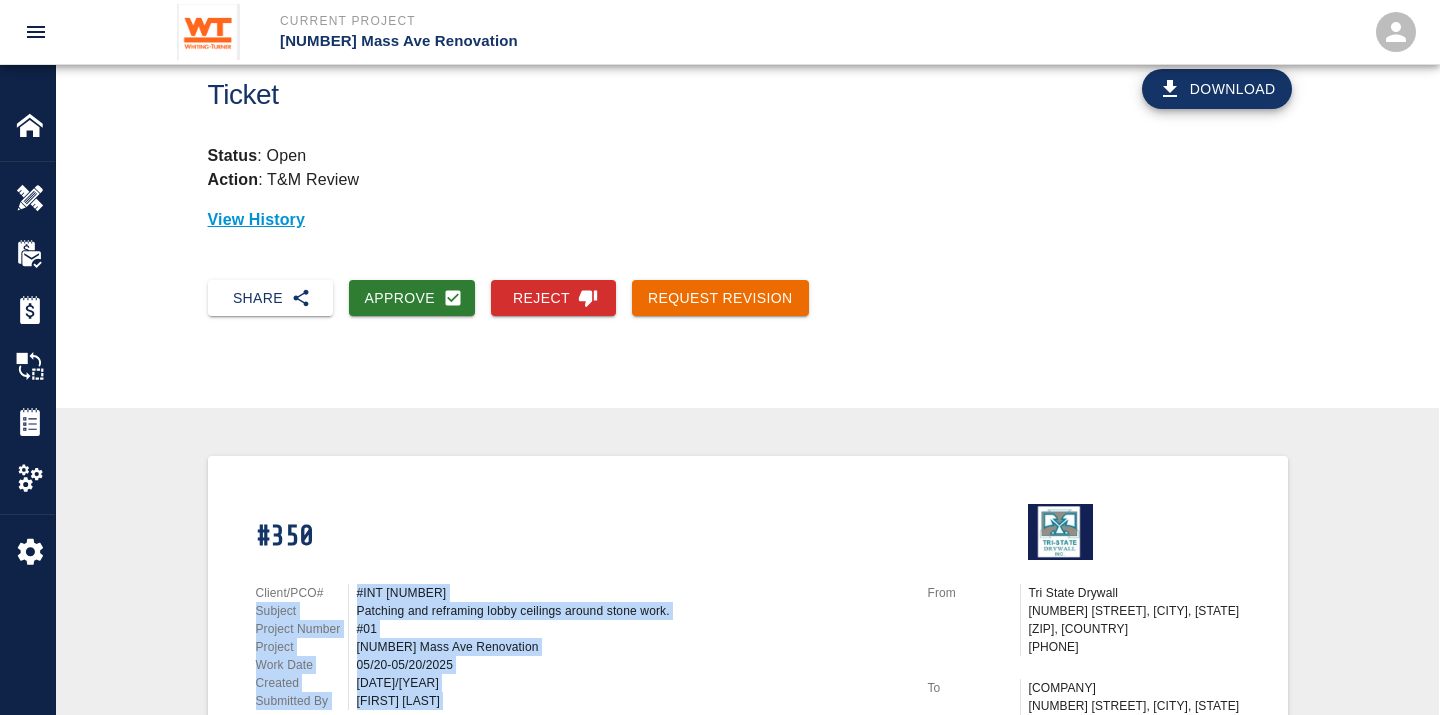 scroll, scrollTop: 0, scrollLeft: 0, axis: both 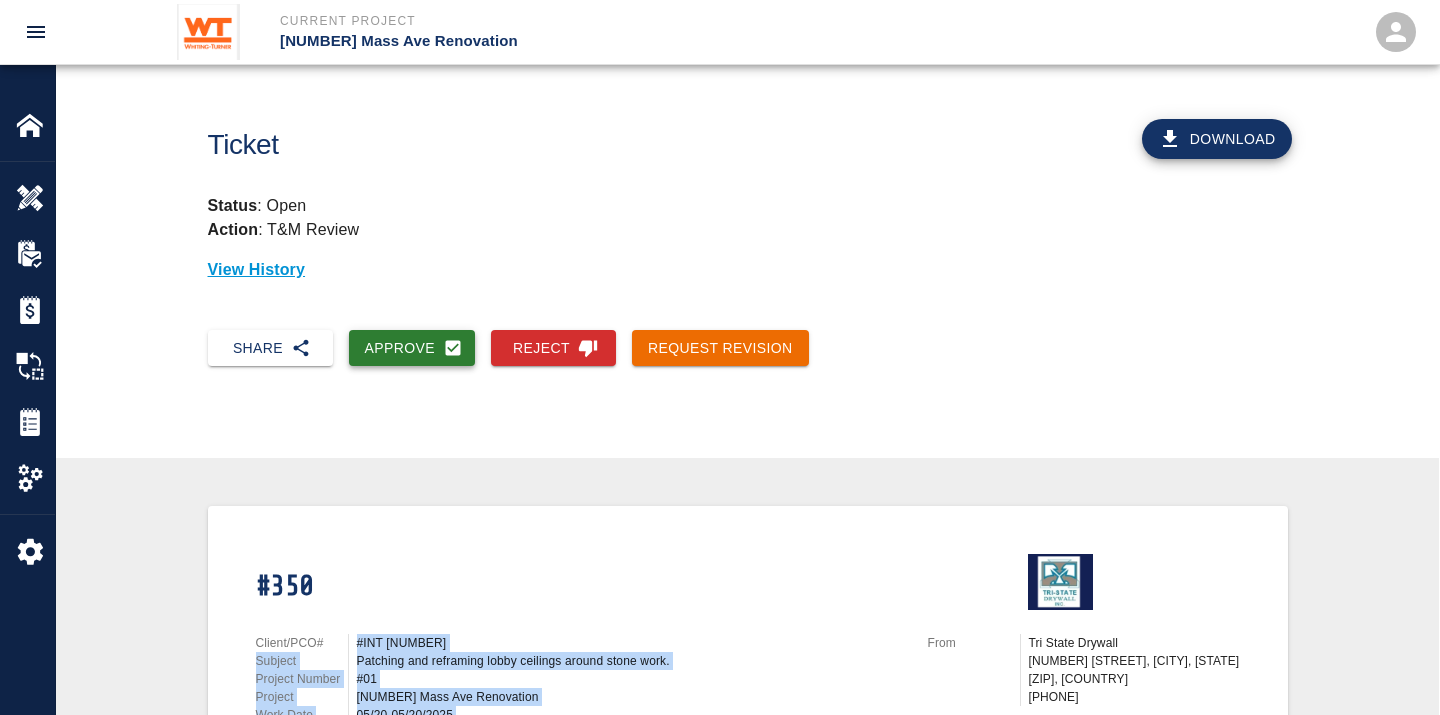 click at bounding box center (453, 348) 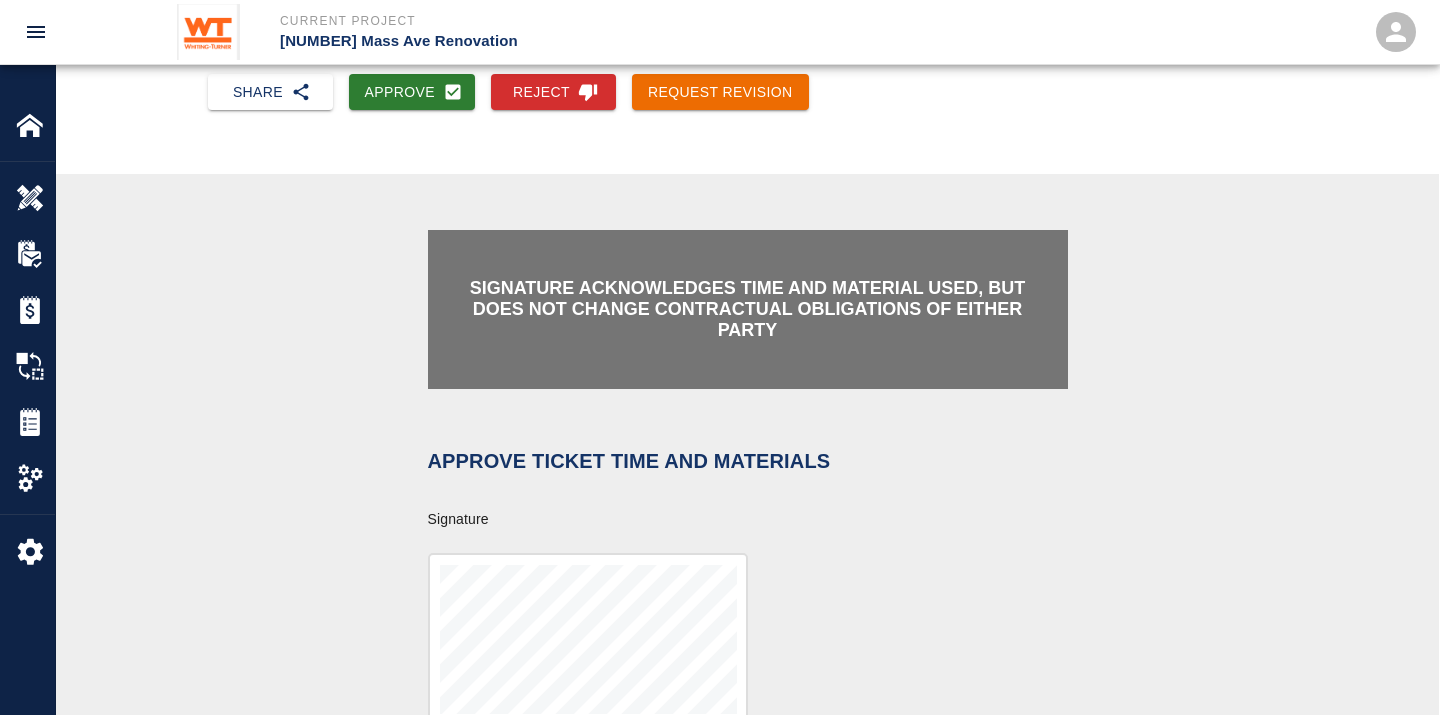scroll, scrollTop: 555, scrollLeft: 0, axis: vertical 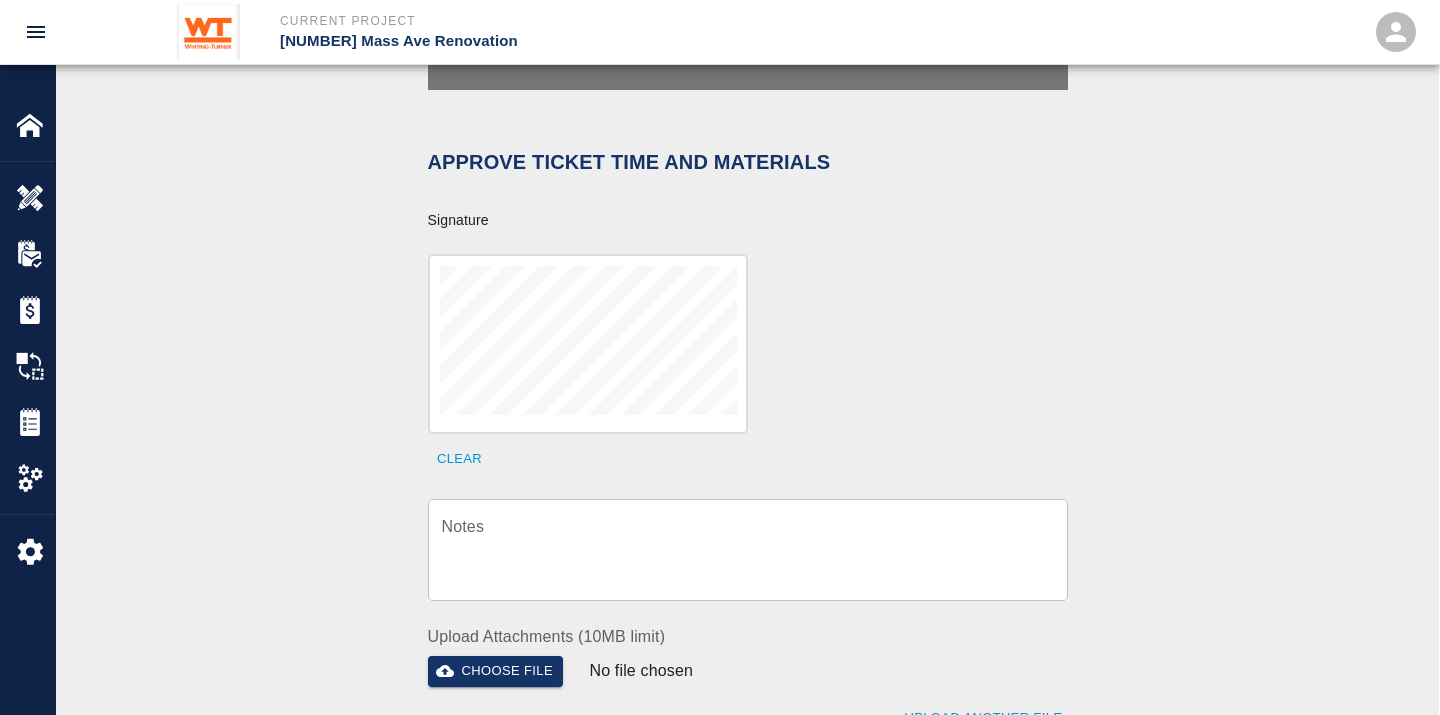 click on "Clear" at bounding box center (736, 352) 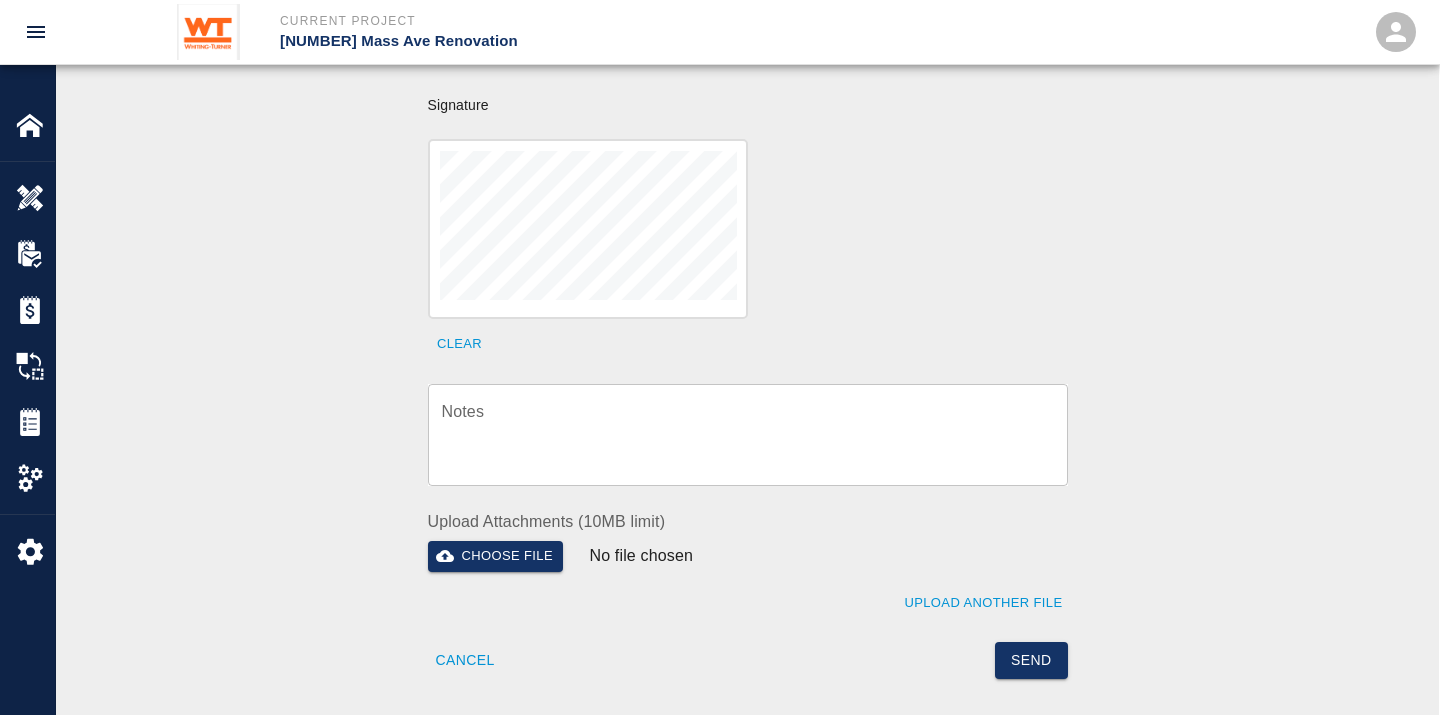 scroll, scrollTop: 1000, scrollLeft: 0, axis: vertical 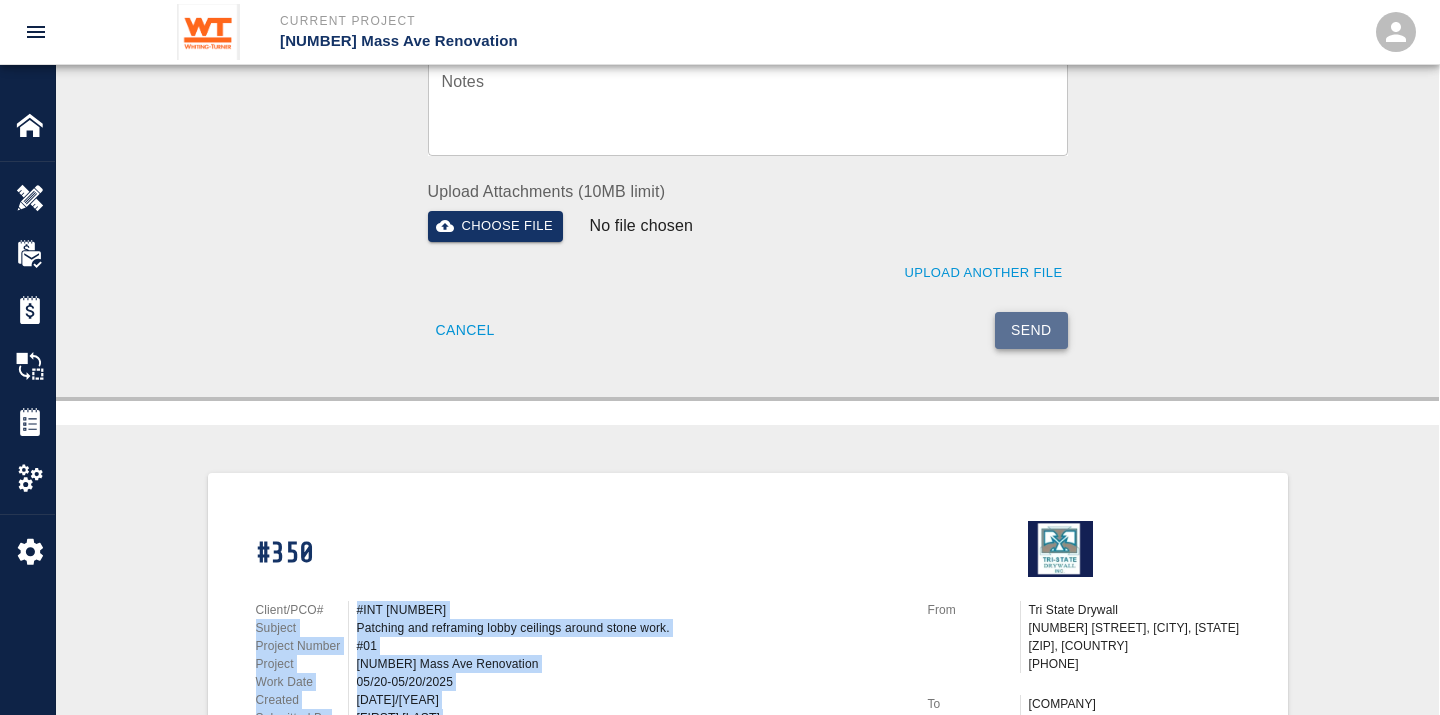 click on "Send" at bounding box center (1031, 330) 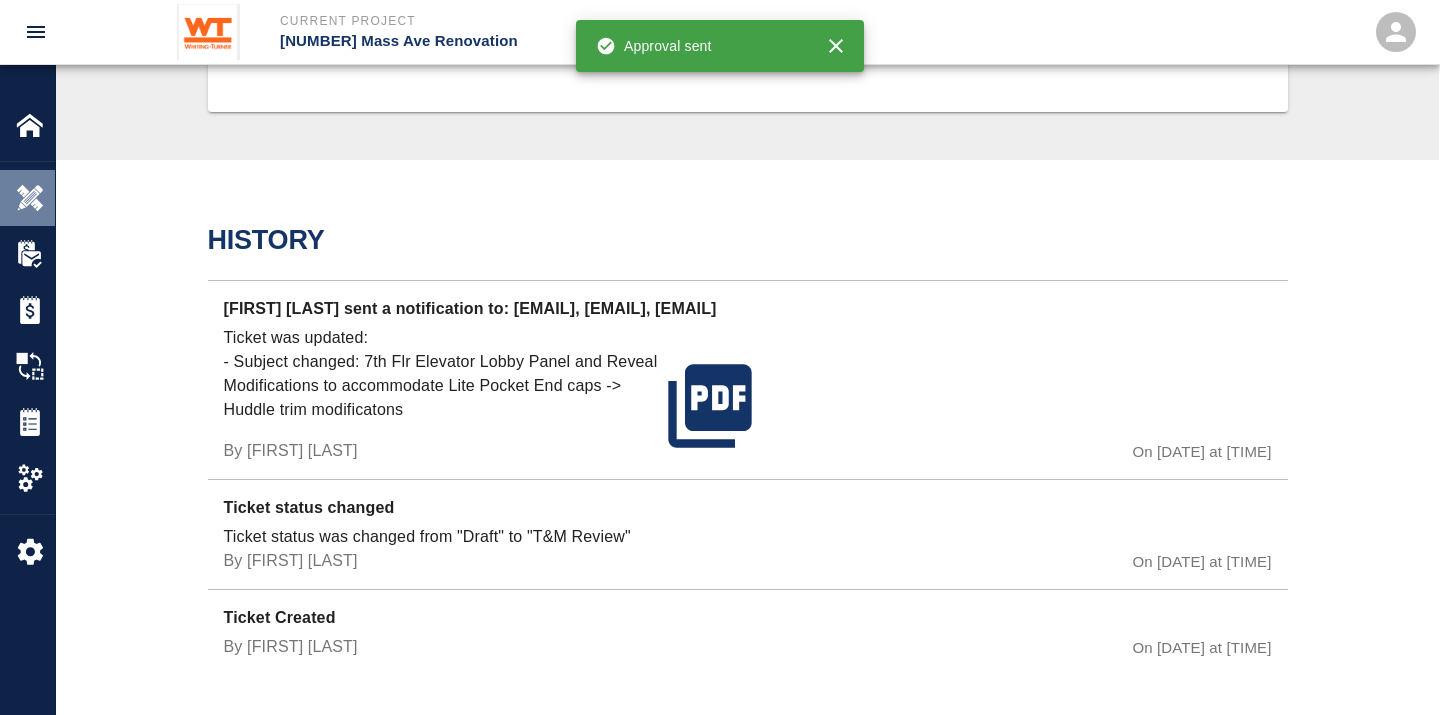 click at bounding box center (30, 198) 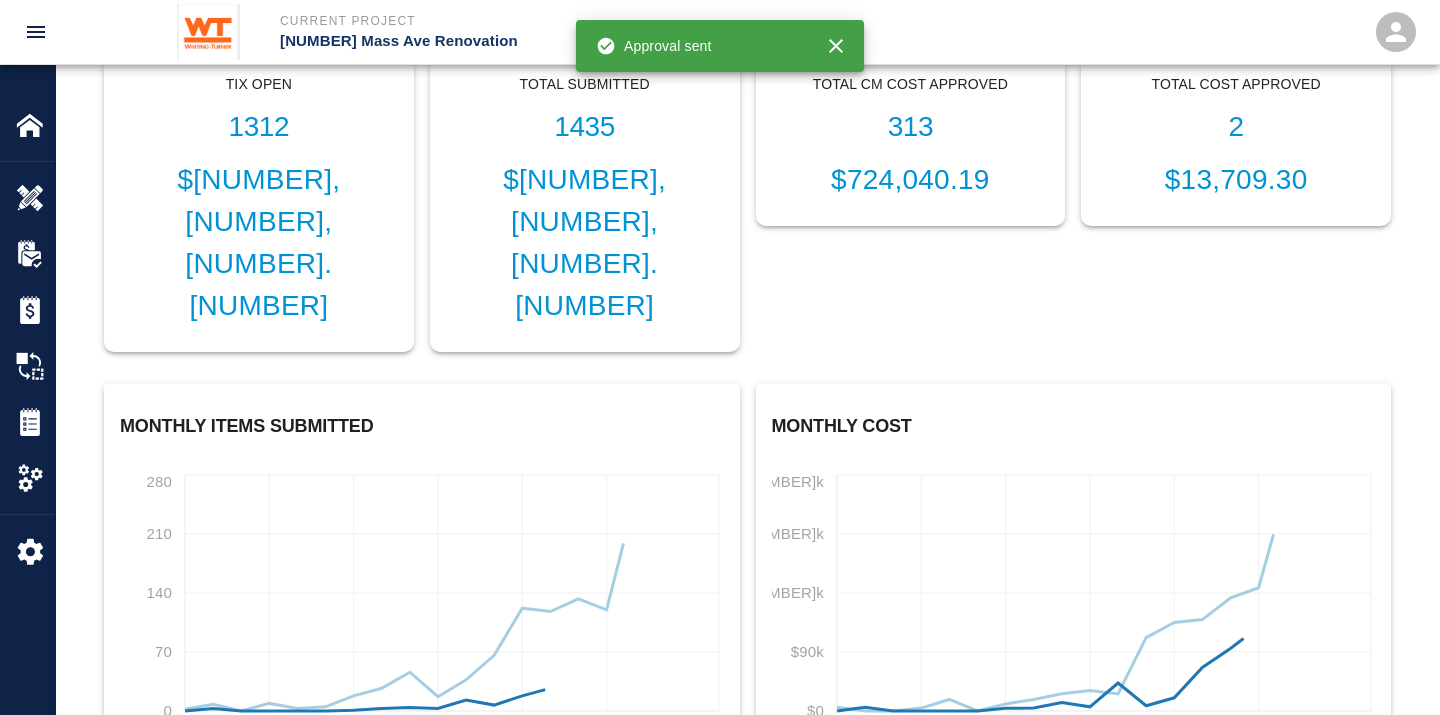 scroll, scrollTop: 0, scrollLeft: 0, axis: both 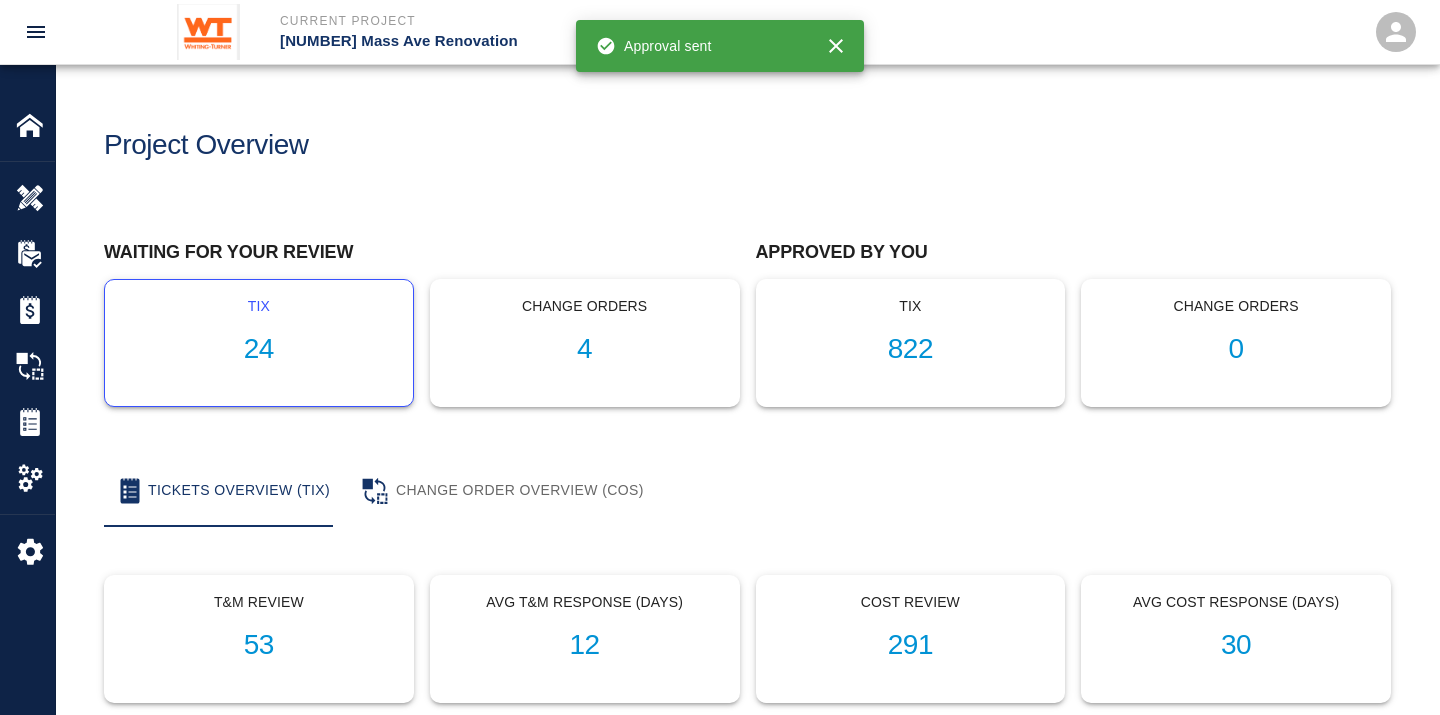 click on "24" at bounding box center (259, 349) 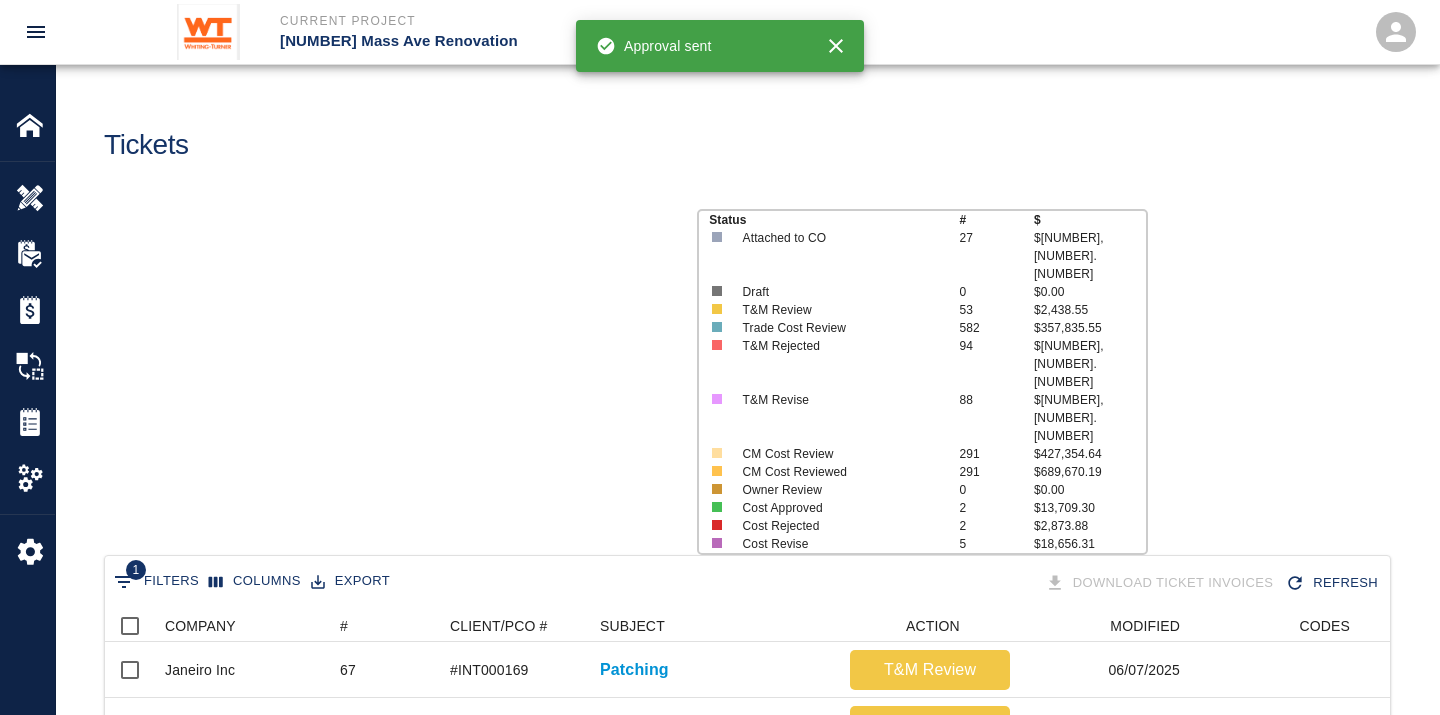 scroll, scrollTop: 17, scrollLeft: 17, axis: both 